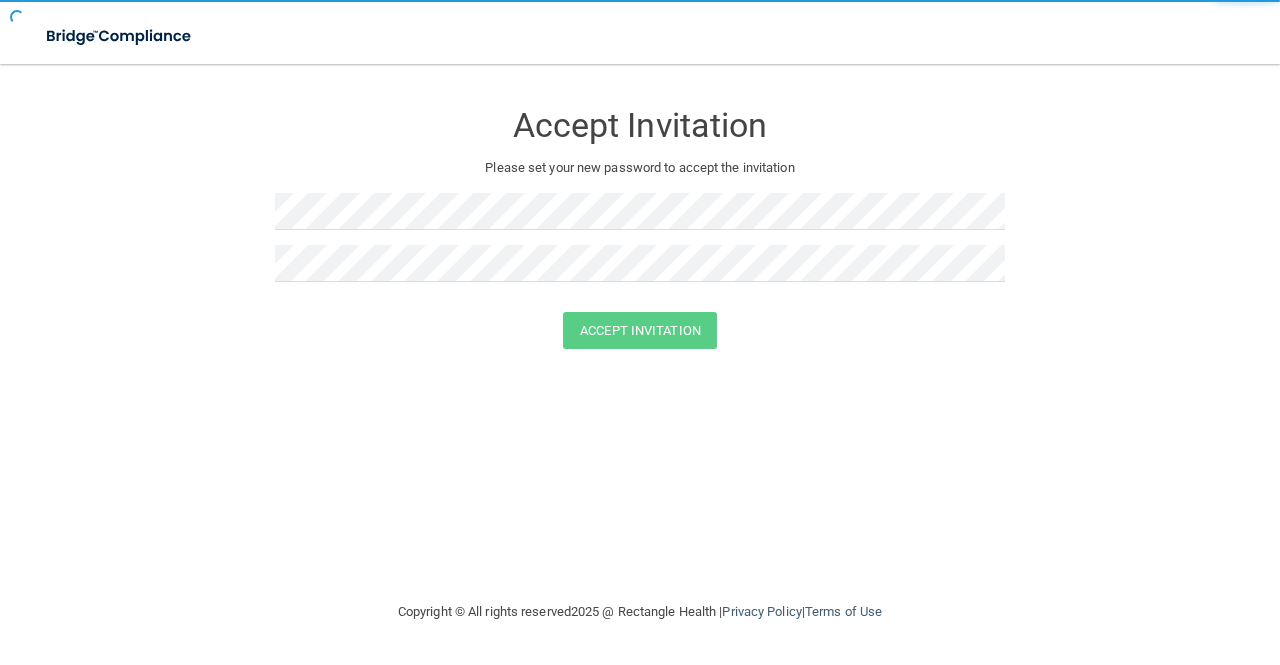 scroll, scrollTop: 0, scrollLeft: 0, axis: both 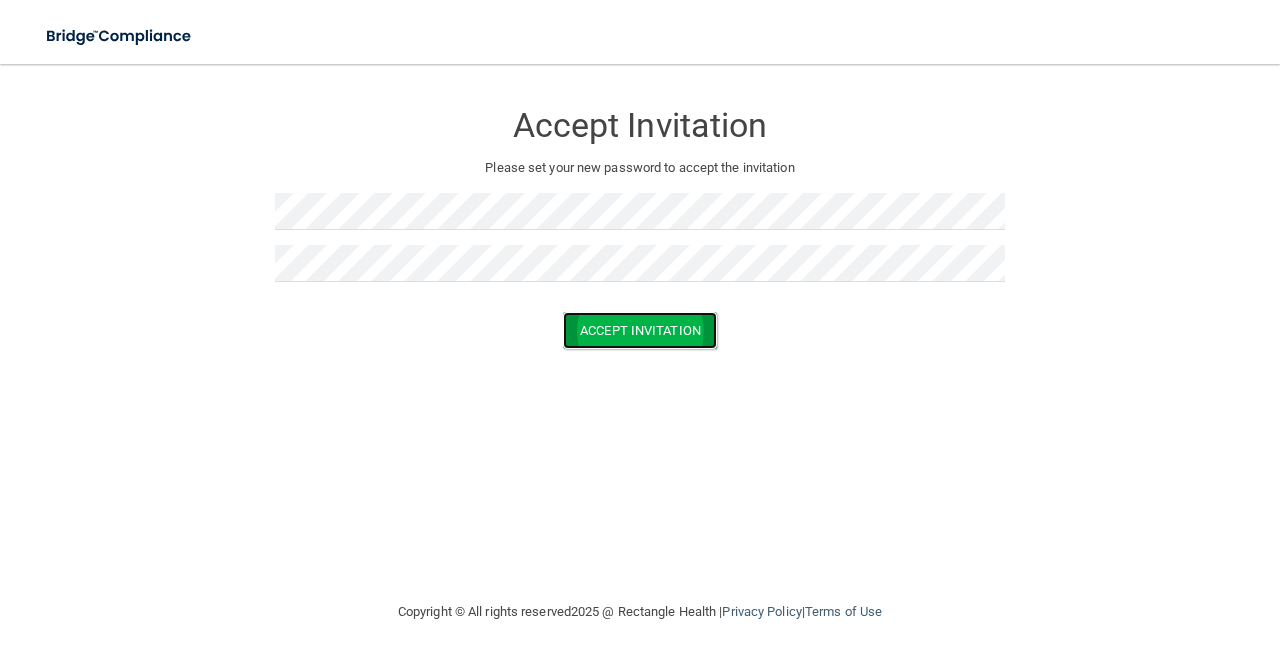 click on "Accept Invitation" at bounding box center (640, 330) 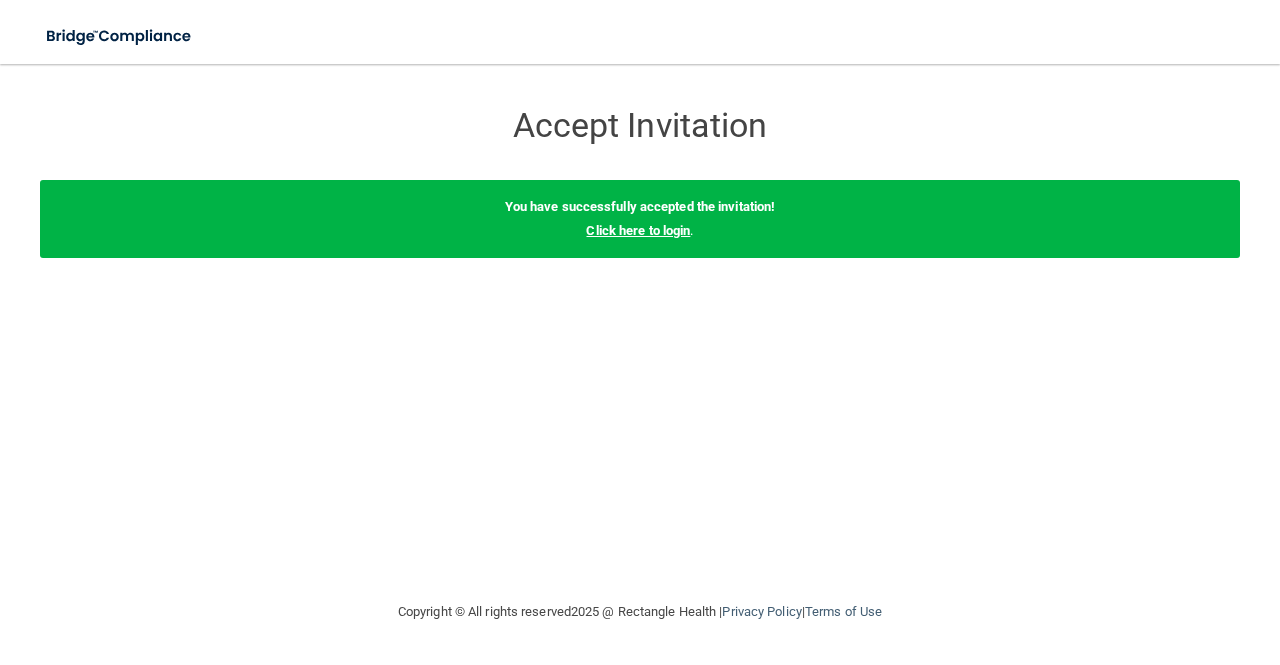 click on "Click here to login" at bounding box center (638, 230) 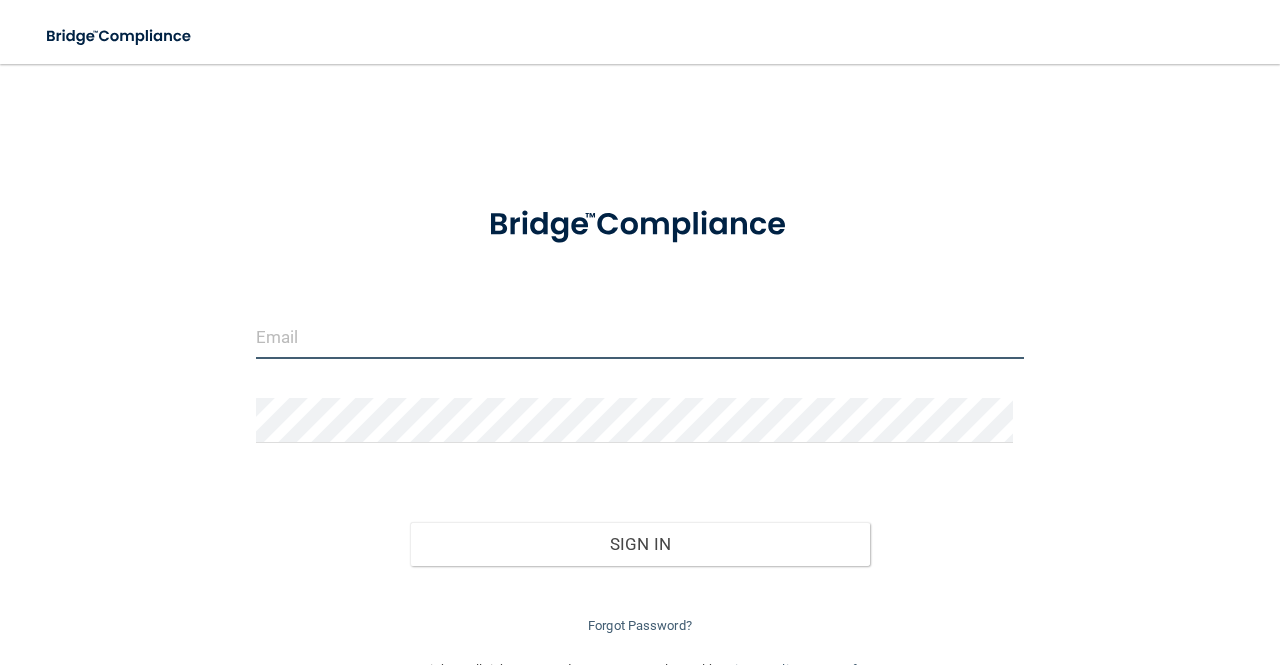 click at bounding box center [640, 336] 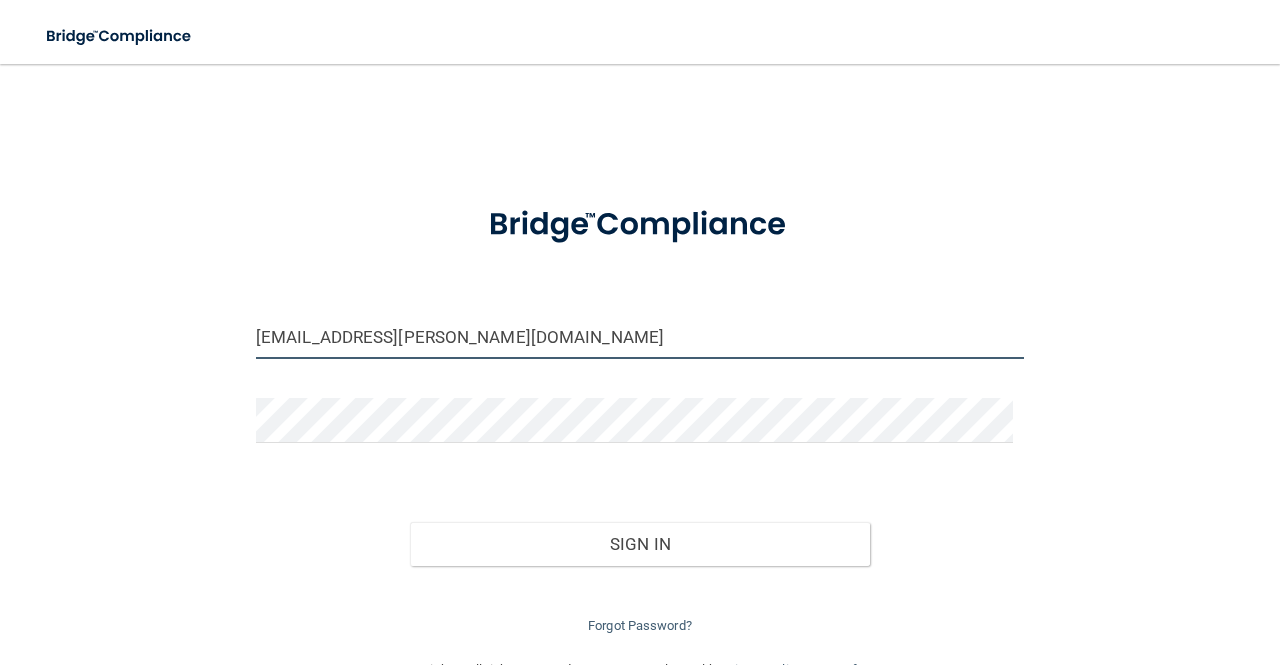 type on "[EMAIL_ADDRESS][PERSON_NAME][DOMAIN_NAME]" 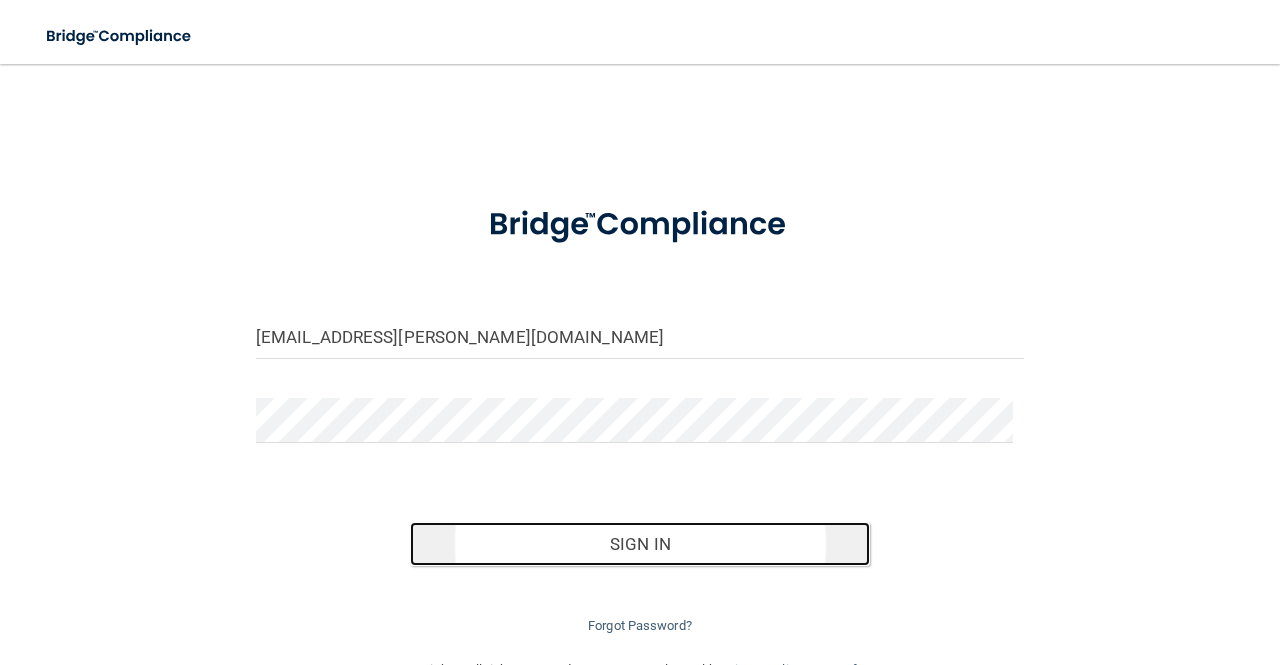 click on "Sign In" at bounding box center (640, 544) 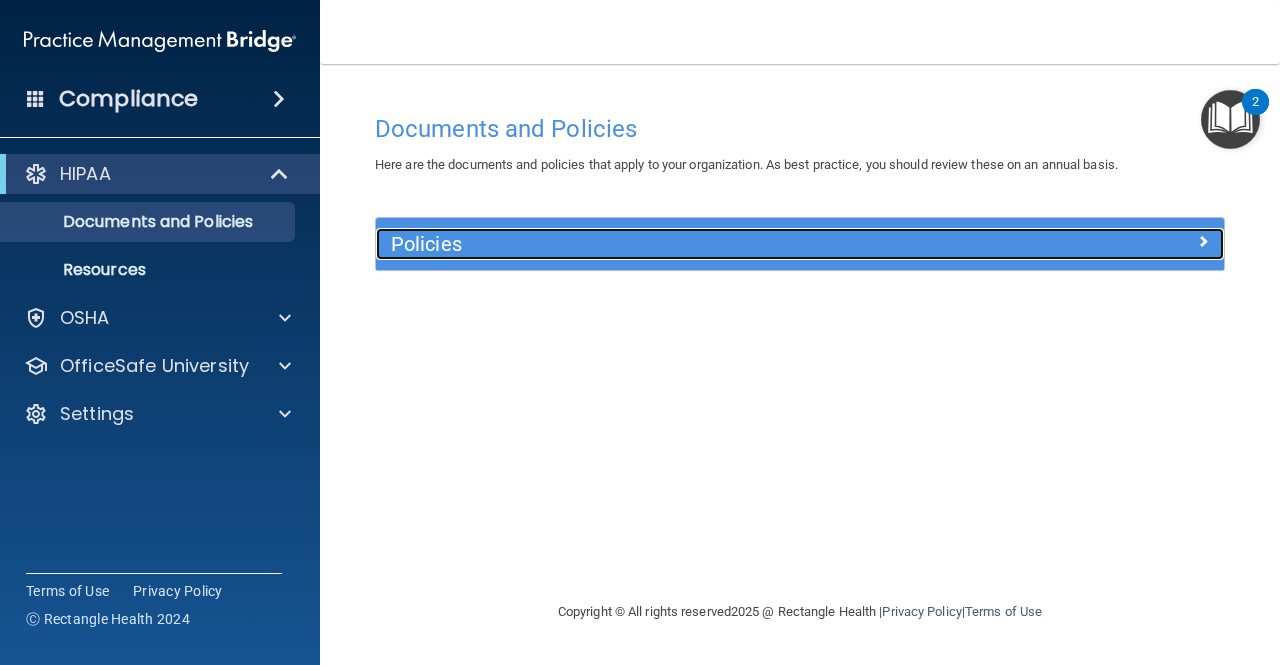 click at bounding box center [1203, 241] 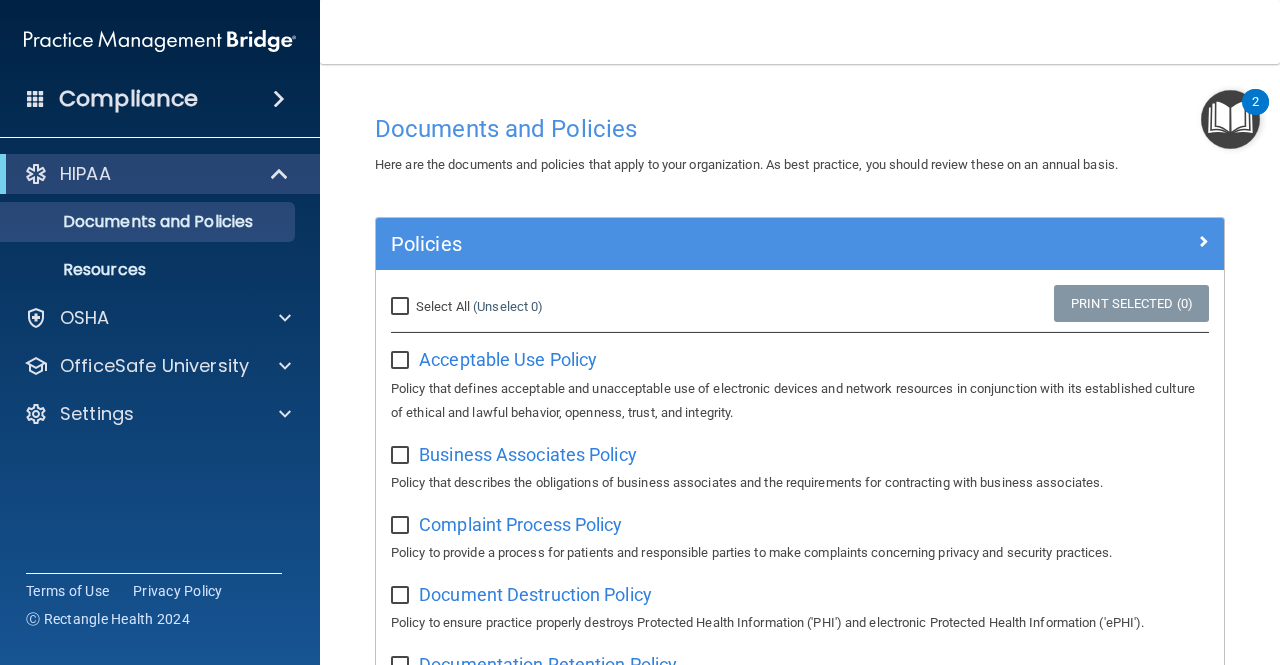 click on "Select All   (Unselect 0)    Unselect All" at bounding box center [402, 307] 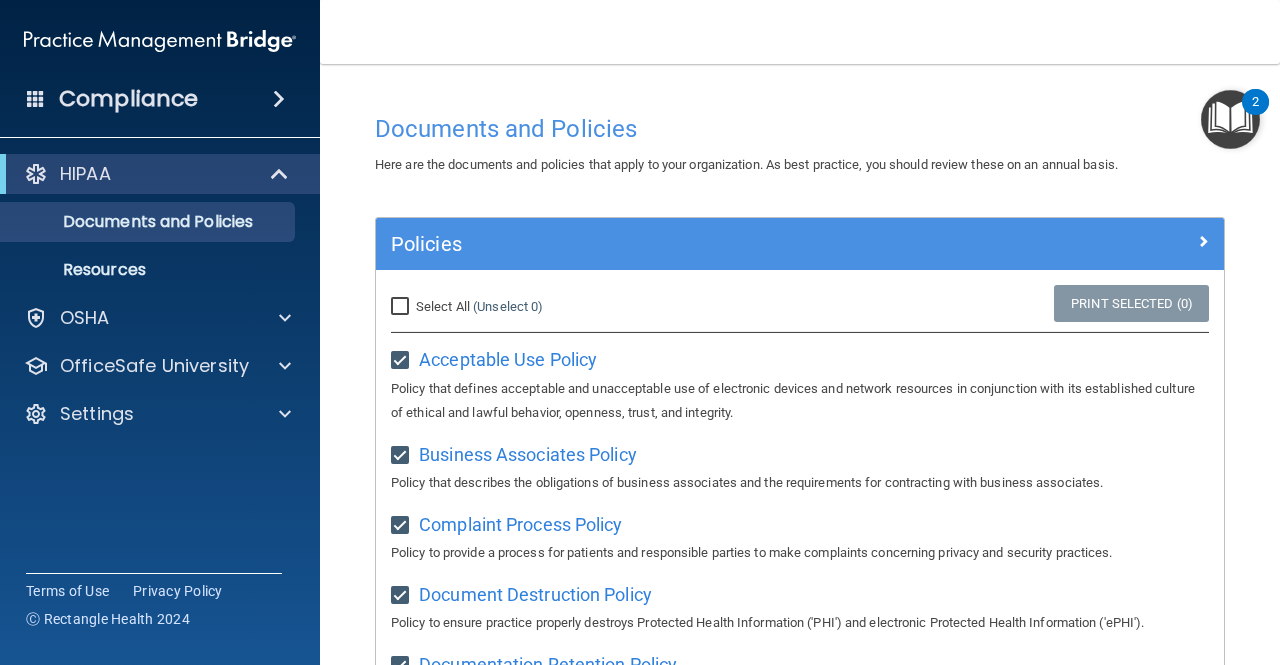 checkbox on "true" 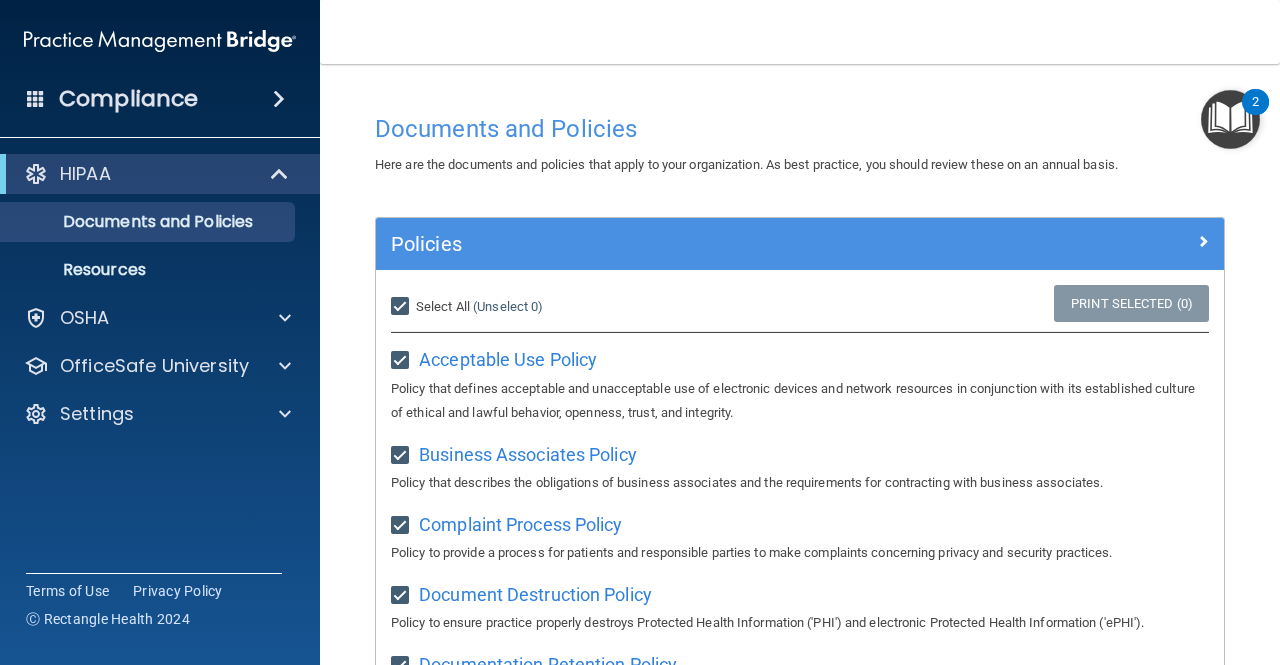 checkbox on "true" 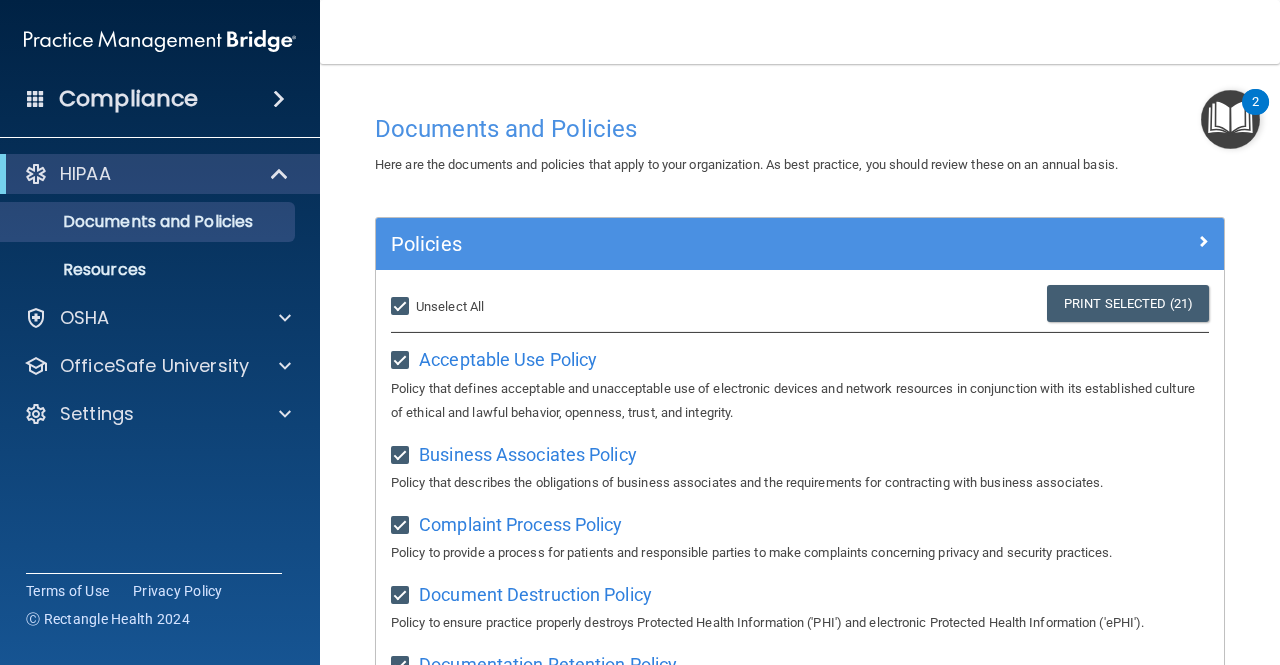 click on "Select All   (Unselect 21)    Unselect All" at bounding box center (402, 307) 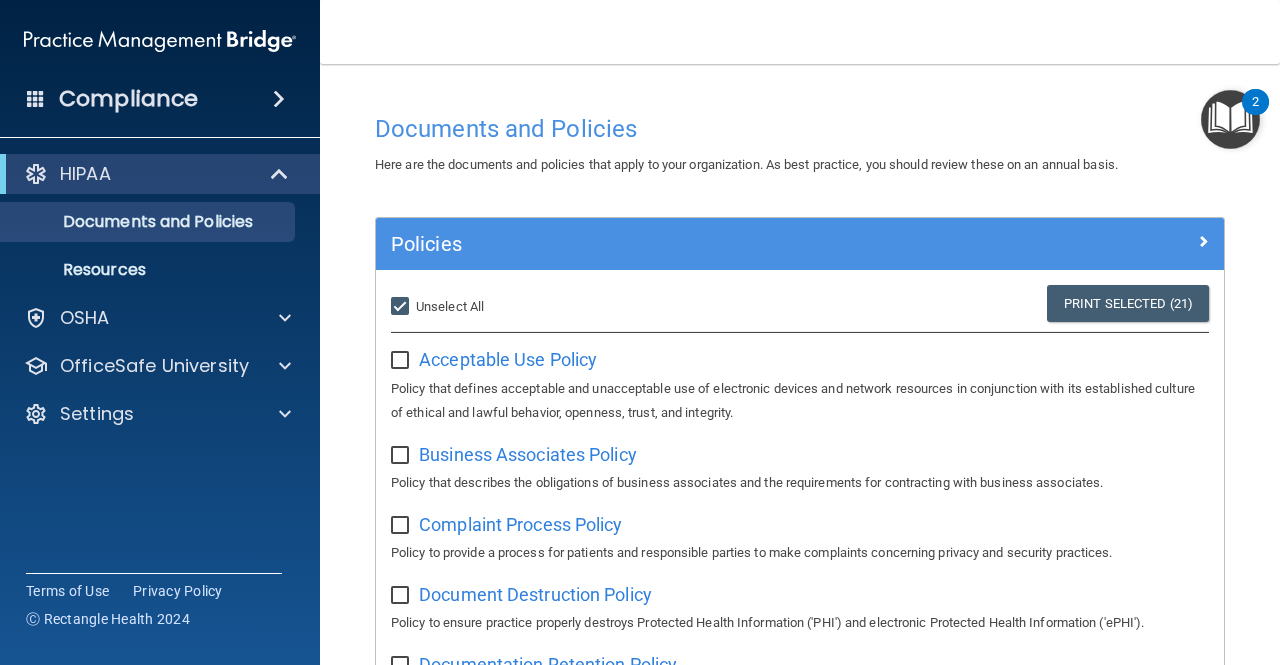 checkbox on "false" 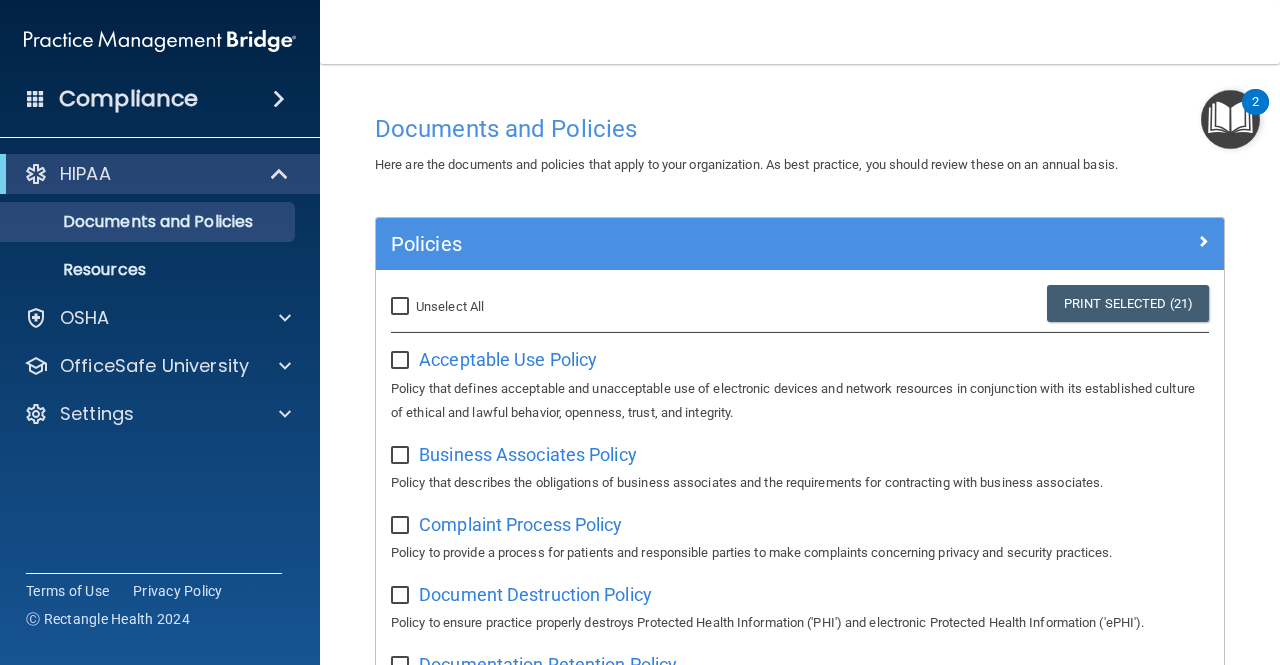 checkbox on "false" 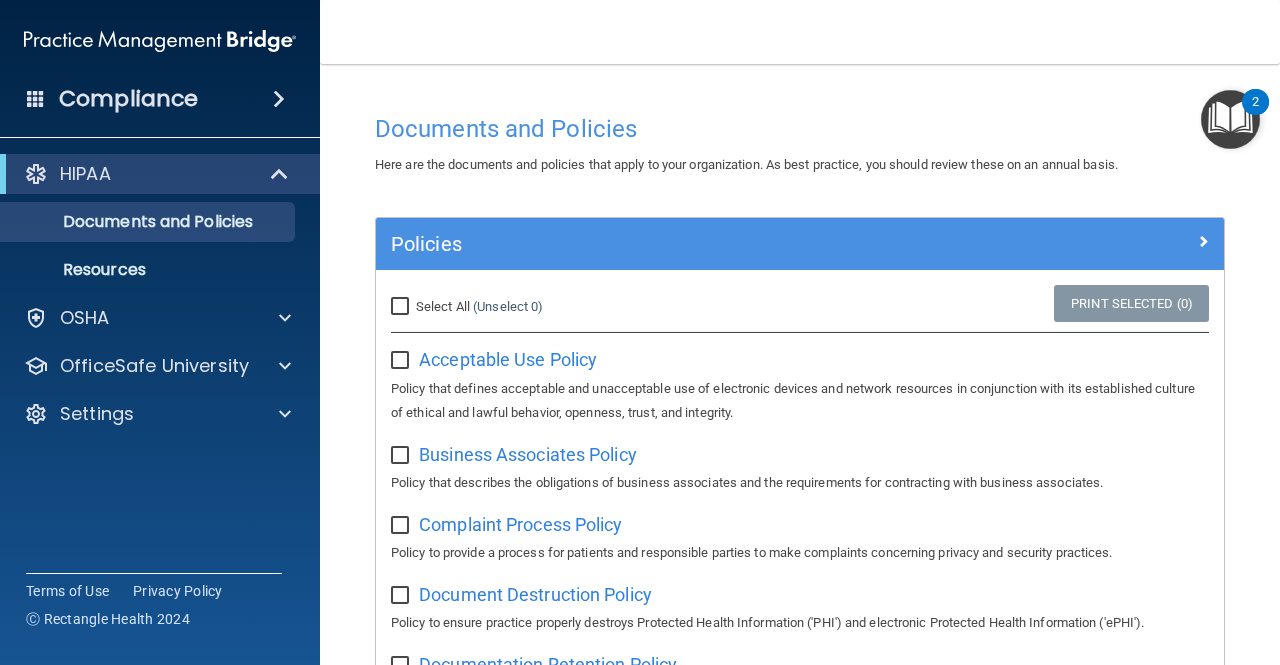 click on "Documents and Policies       Here are the documents and policies that apply to your organization. As best practice, you should review these on an annual basis.             There are no documents selected                Search Documents:                      Search Results            Name  Description        Acceptable Use Policy   Acceptable Use Policy     Policy that defines acceptable and unacceptable use of electronic devices and network resources in conjunction with its established culture of ethical and lawful behavior, openness, trust, and integrity.        Business Associates Policy   Business Associates Policy     Policy that describes the obligations of business associates and the requirements for contracting with business associates.        Complaint Process Policy   Complaint Process Policy     Policy to provide a process for patients and responsible parties to make complaints concerning privacy and security practices.        Document Destruction Policy   Document Destruction Policy" at bounding box center [800, 364] 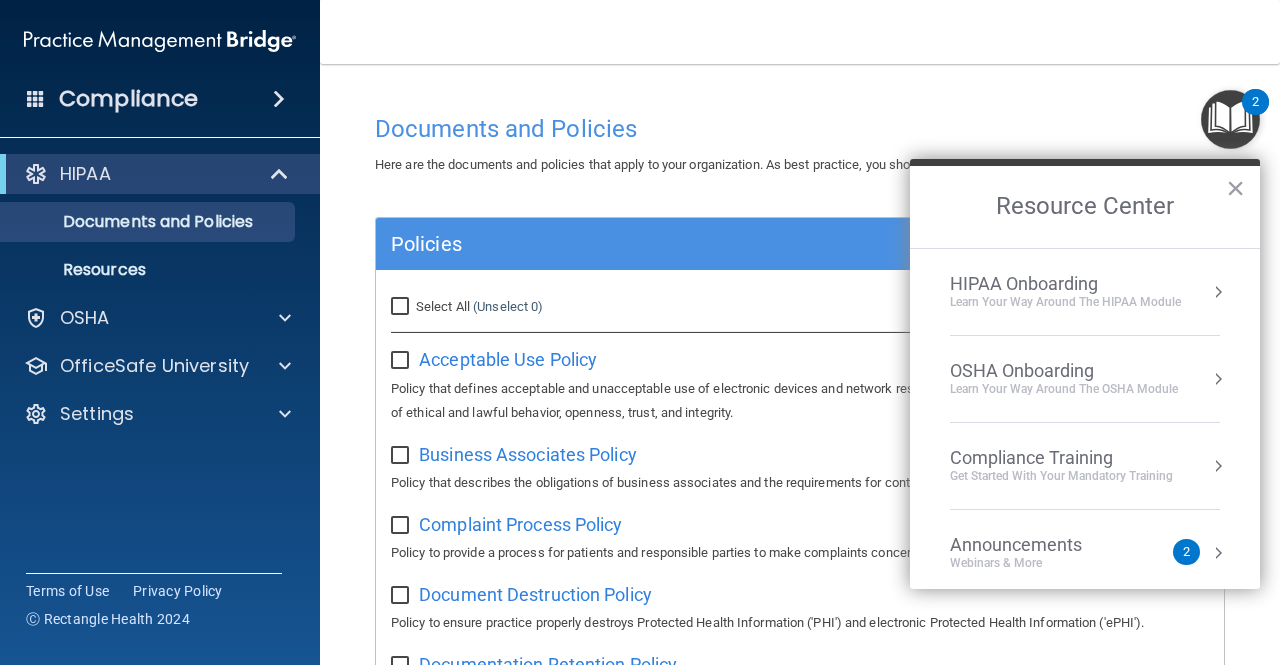 click at bounding box center (1230, 119) 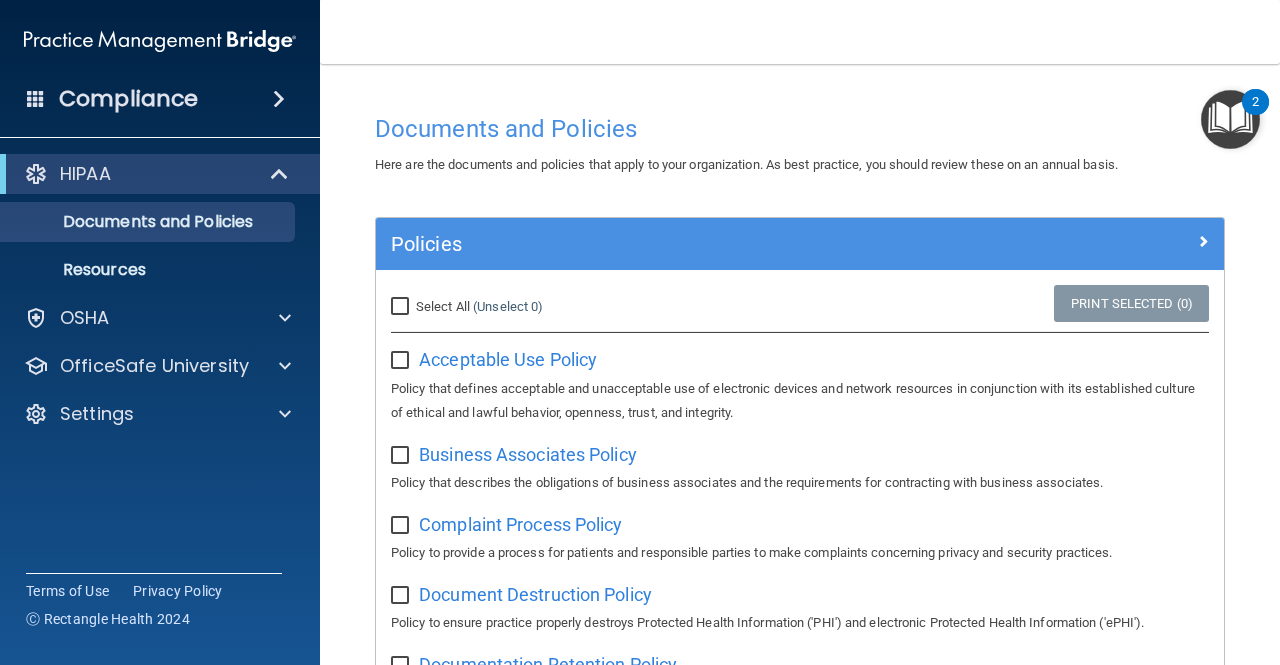 click at bounding box center (1230, 119) 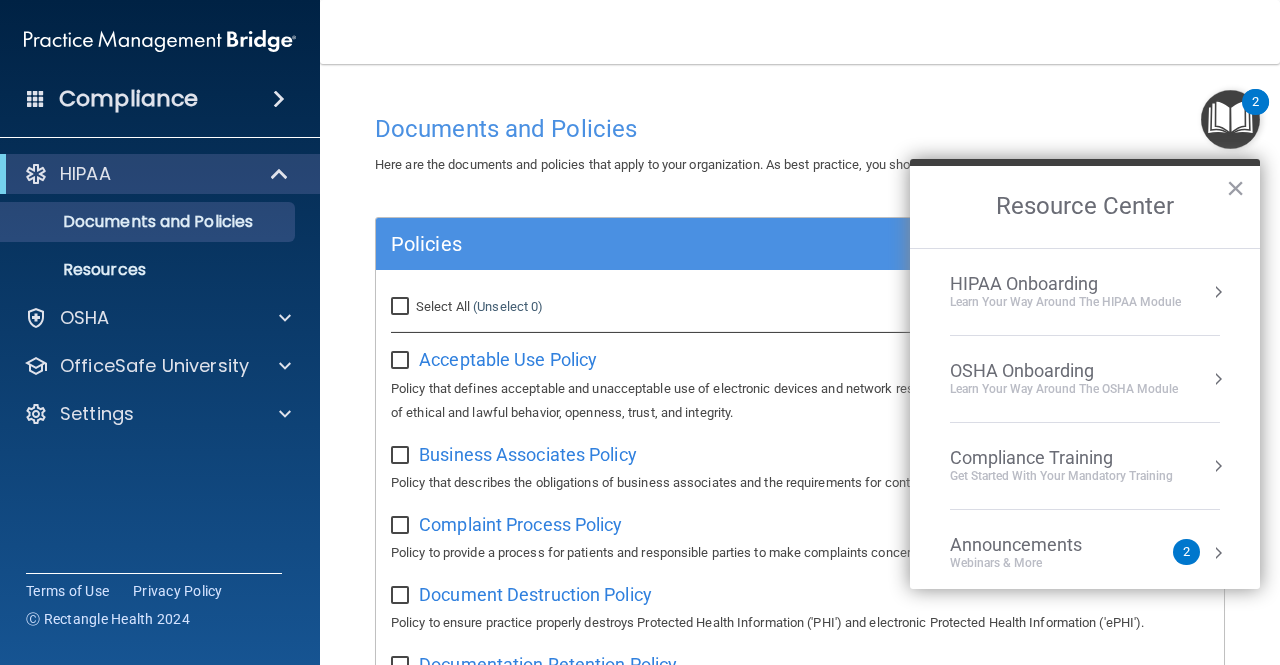 click on "HIPAA Onboarding" at bounding box center [1065, 284] 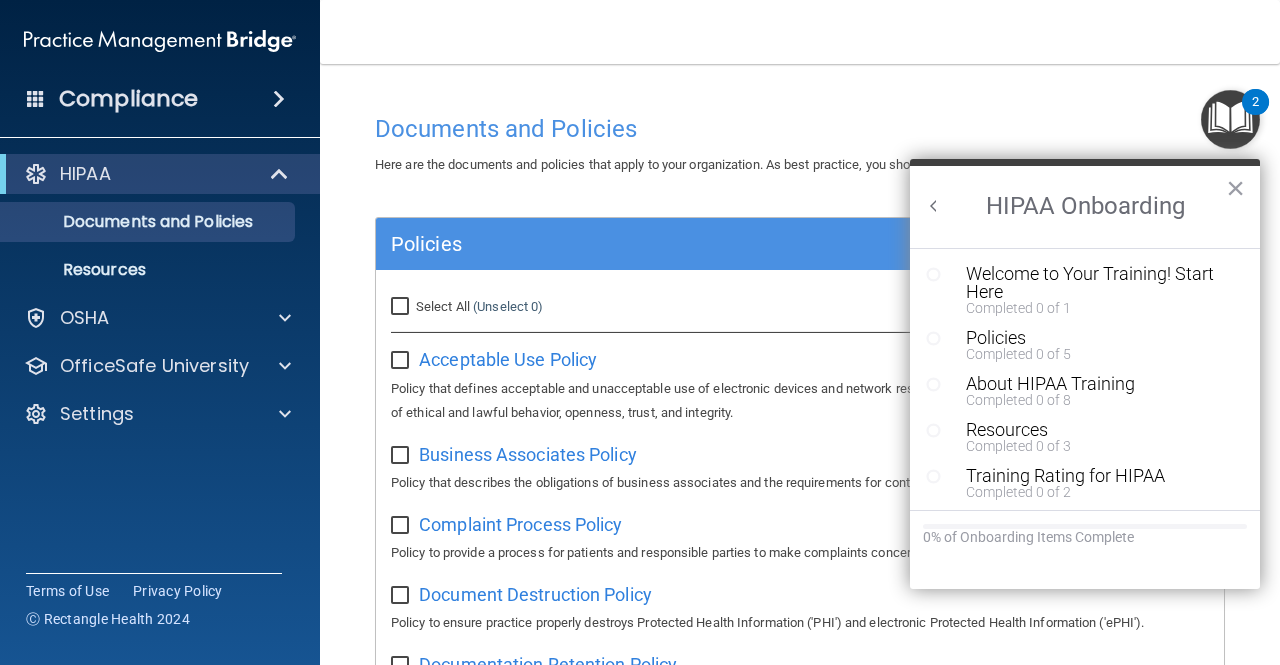 scroll, scrollTop: 0, scrollLeft: 0, axis: both 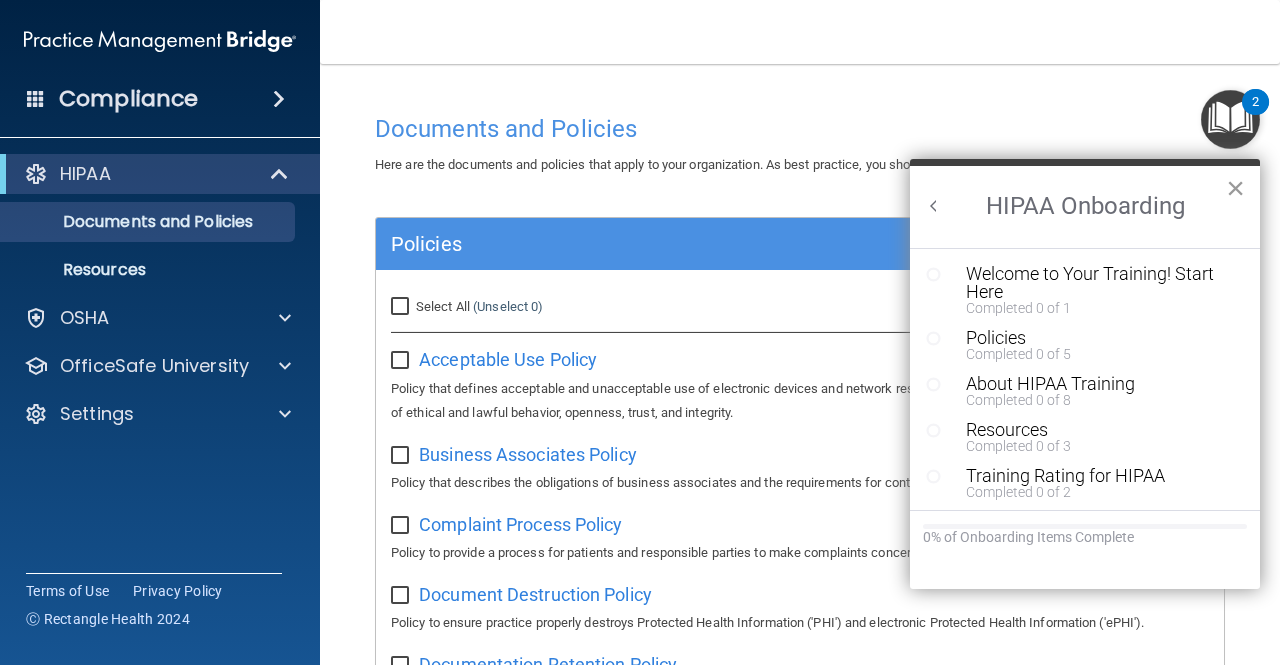 click on "×" at bounding box center (1235, 188) 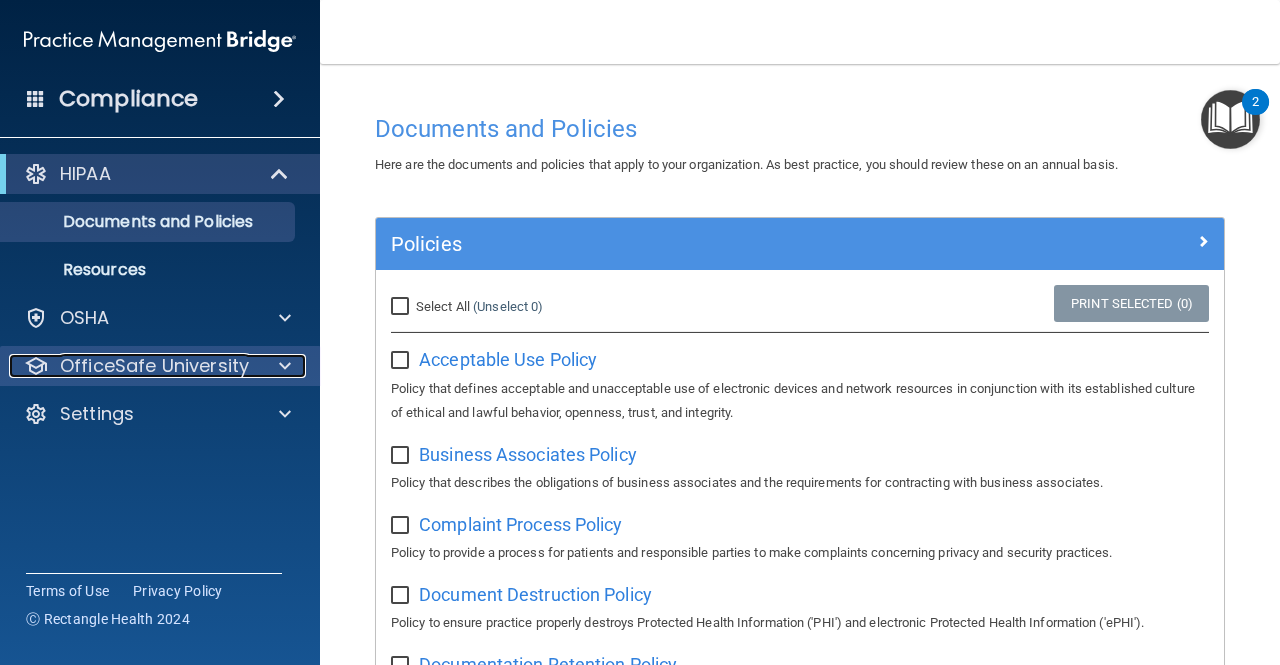 click at bounding box center (285, 366) 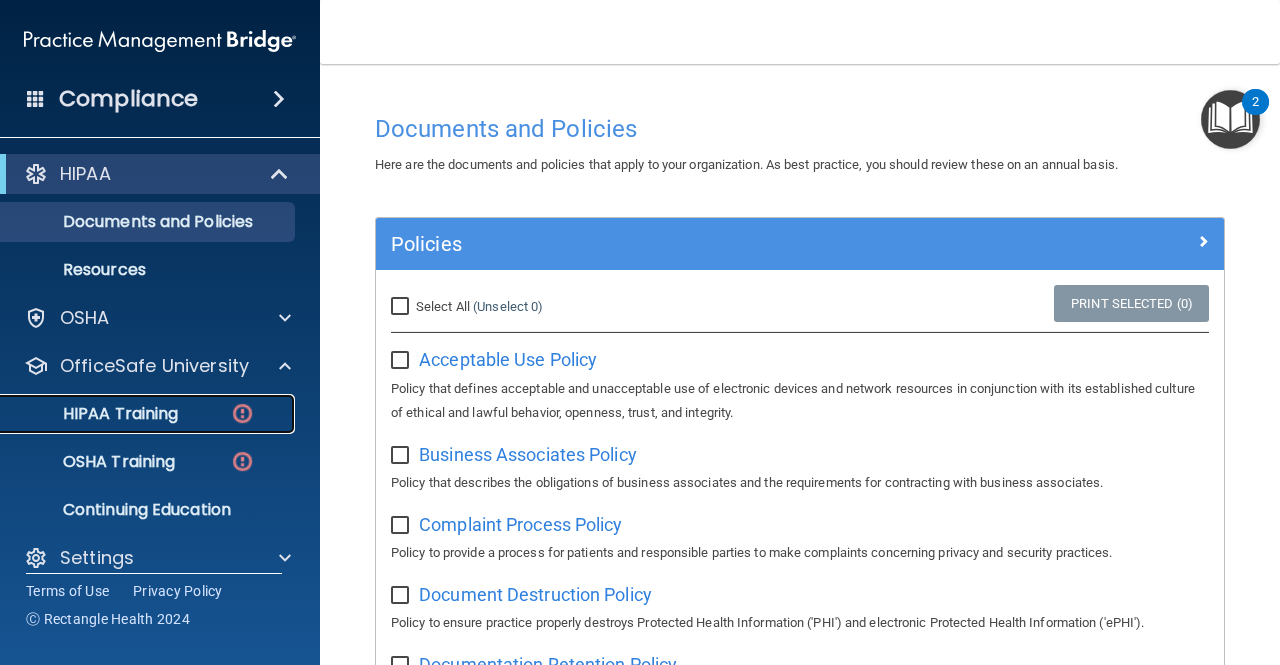 click on "HIPAA Training" at bounding box center (95, 414) 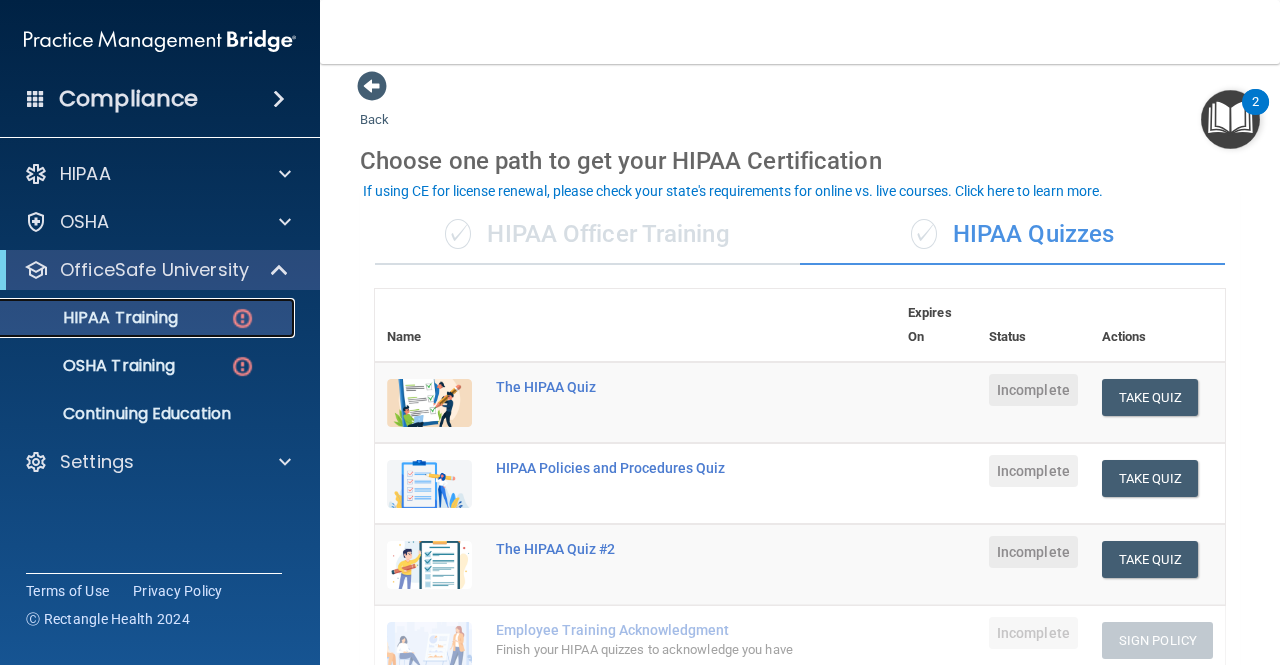 scroll, scrollTop: 12, scrollLeft: 0, axis: vertical 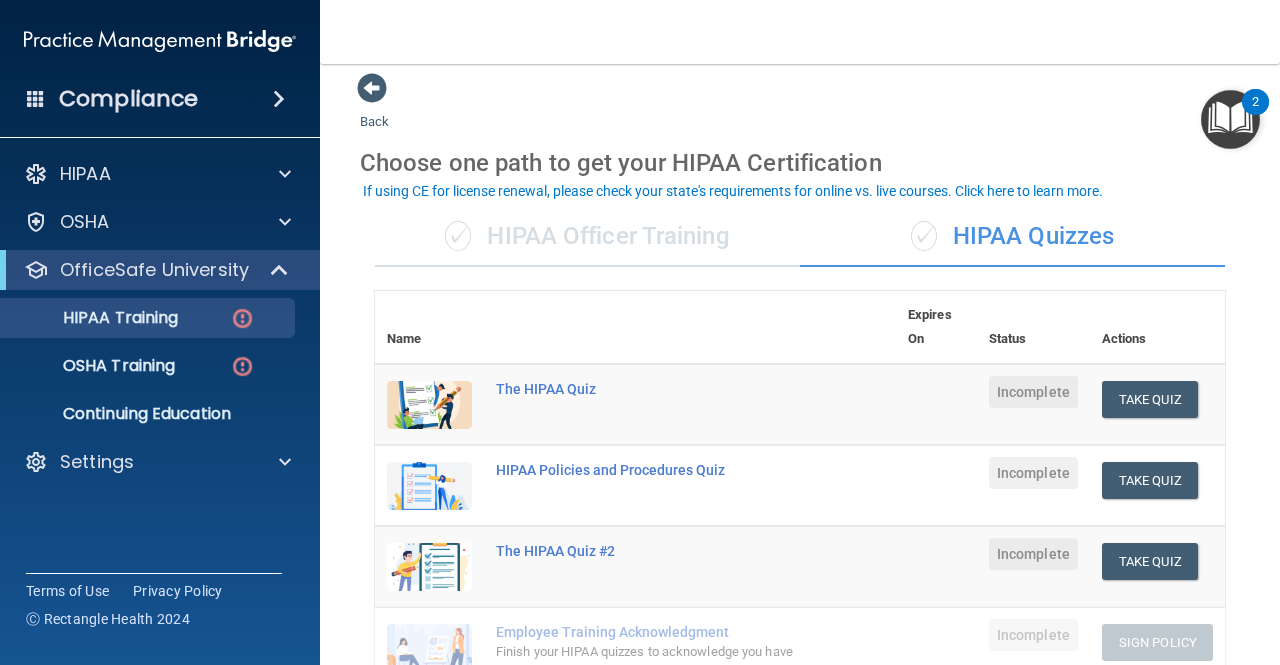 click at bounding box center [429, 405] 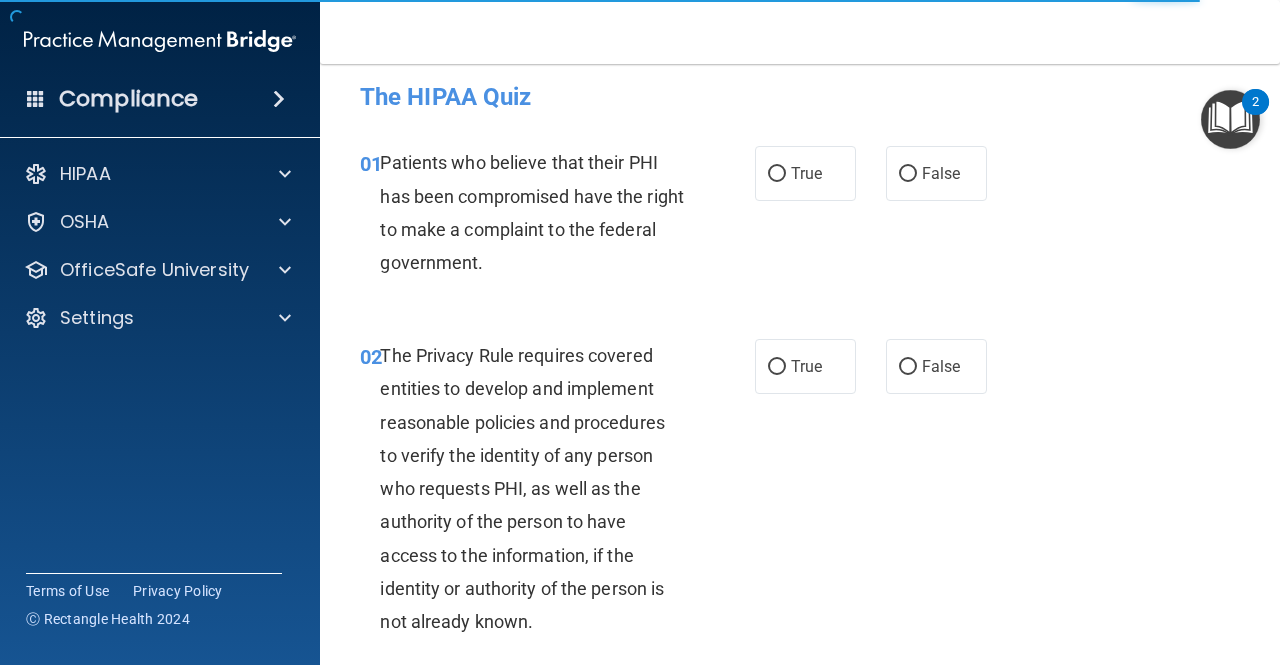 scroll, scrollTop: 0, scrollLeft: 0, axis: both 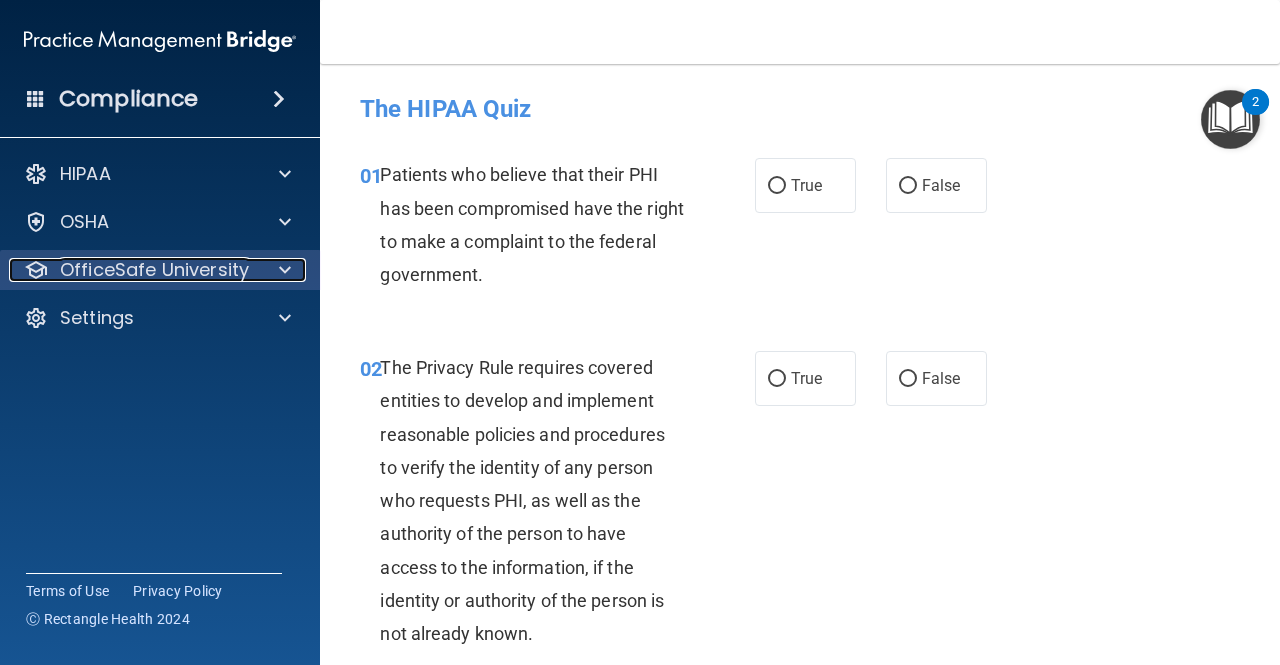 click at bounding box center (285, 270) 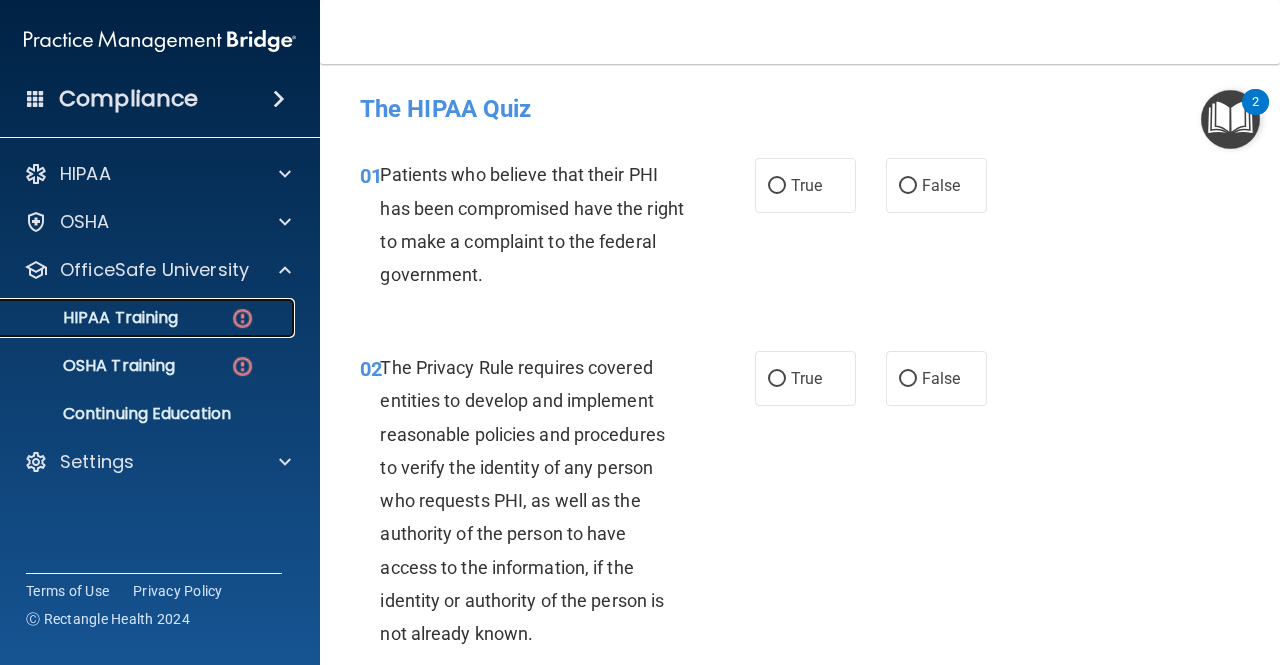 click on "HIPAA Training" at bounding box center (95, 318) 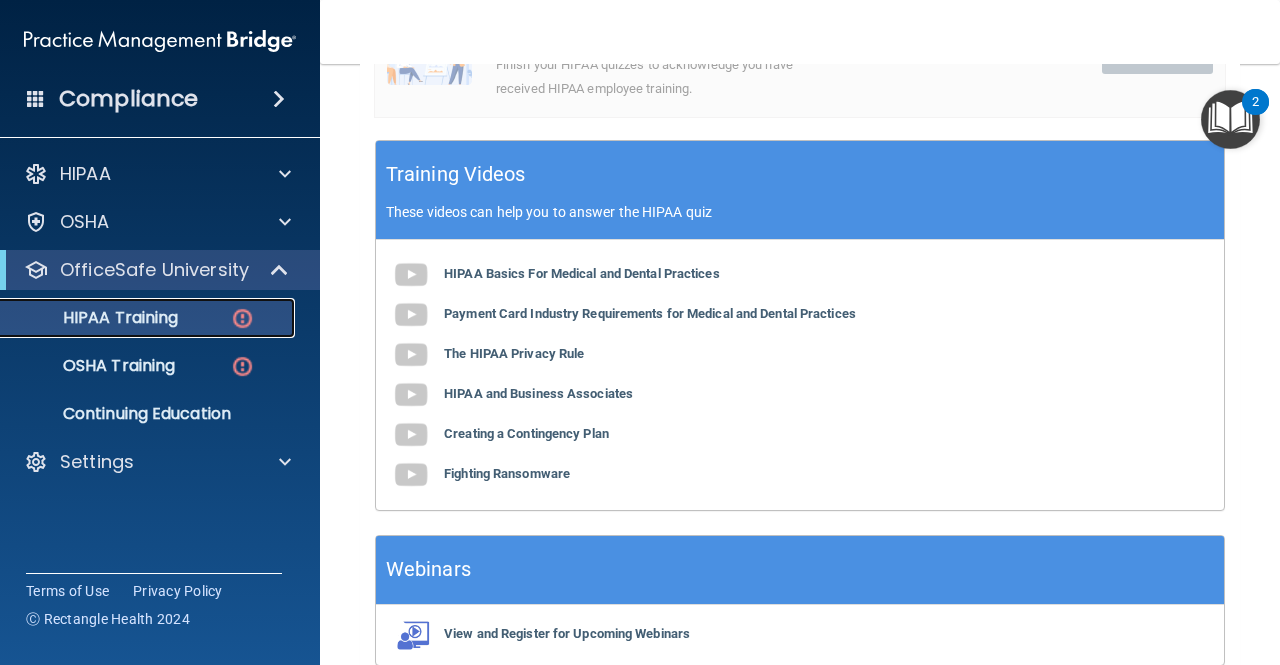 scroll, scrollTop: 692, scrollLeft: 0, axis: vertical 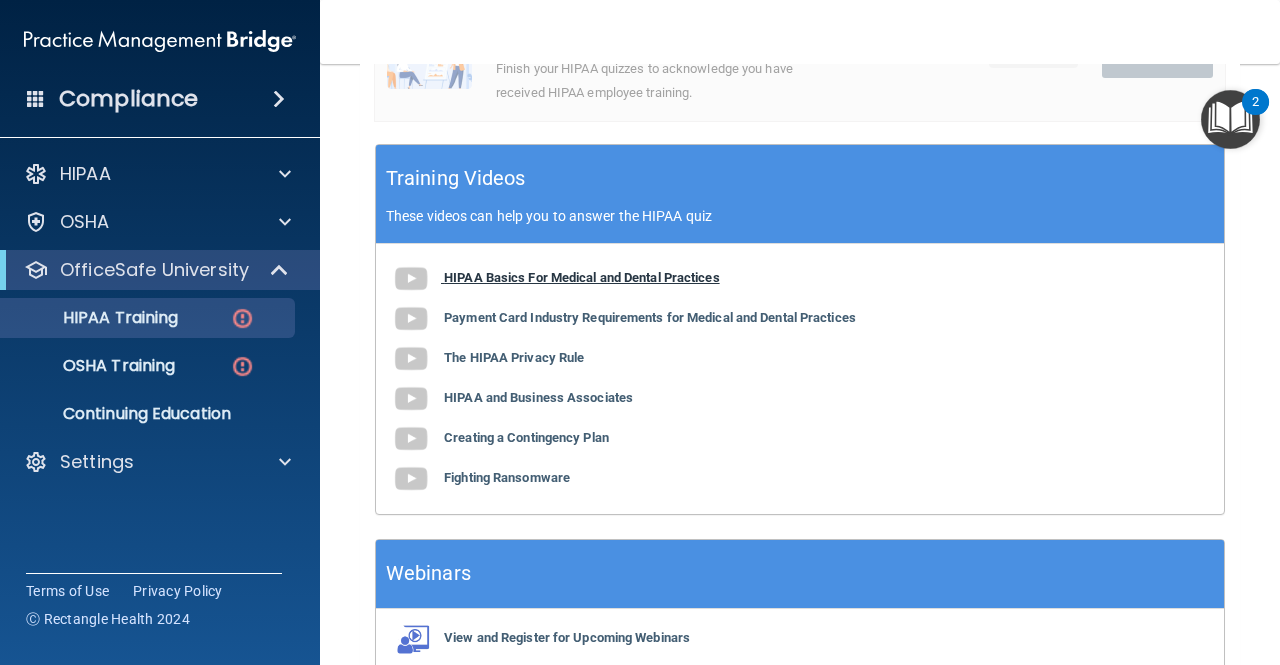 click on "HIPAA Basics For Medical and Dental Practices" at bounding box center [582, 277] 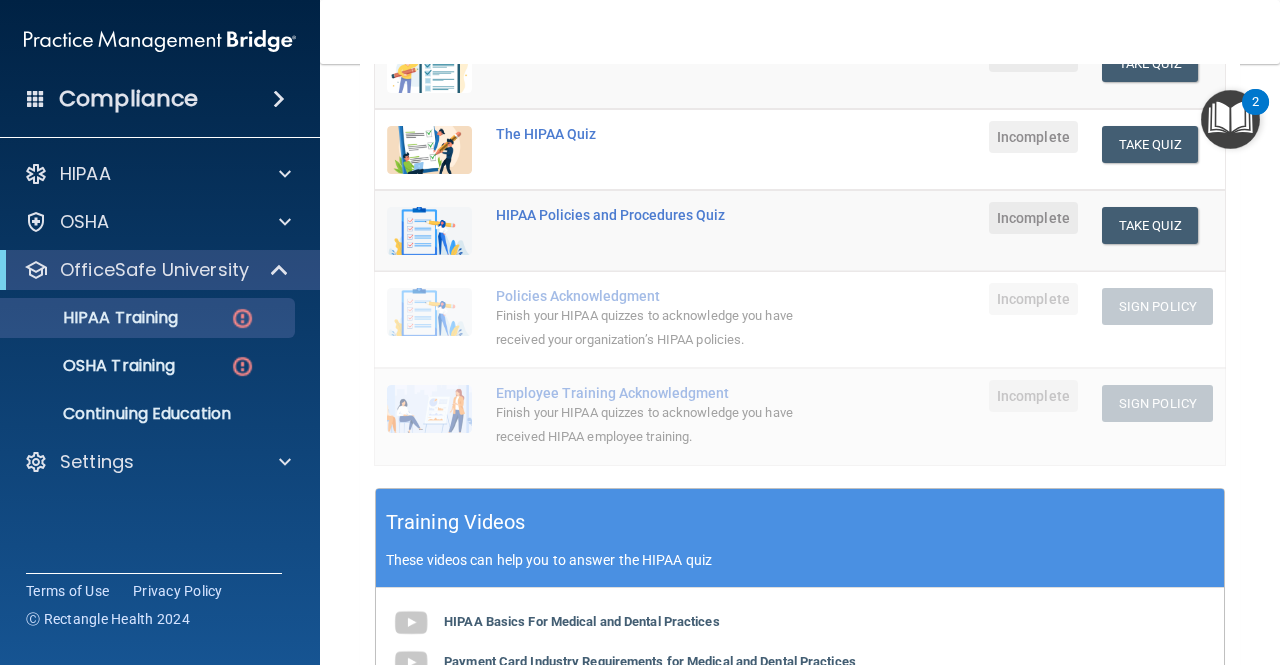 scroll, scrollTop: 342, scrollLeft: 0, axis: vertical 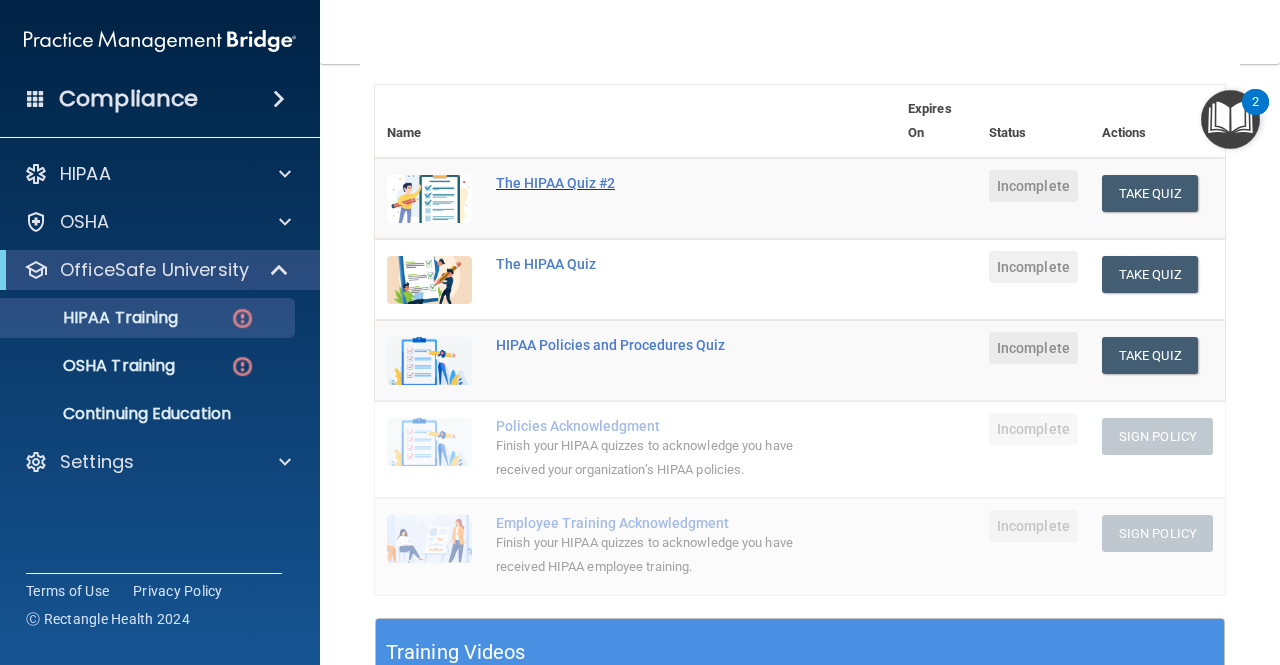 click on "The HIPAA Quiz #2" at bounding box center [646, 183] 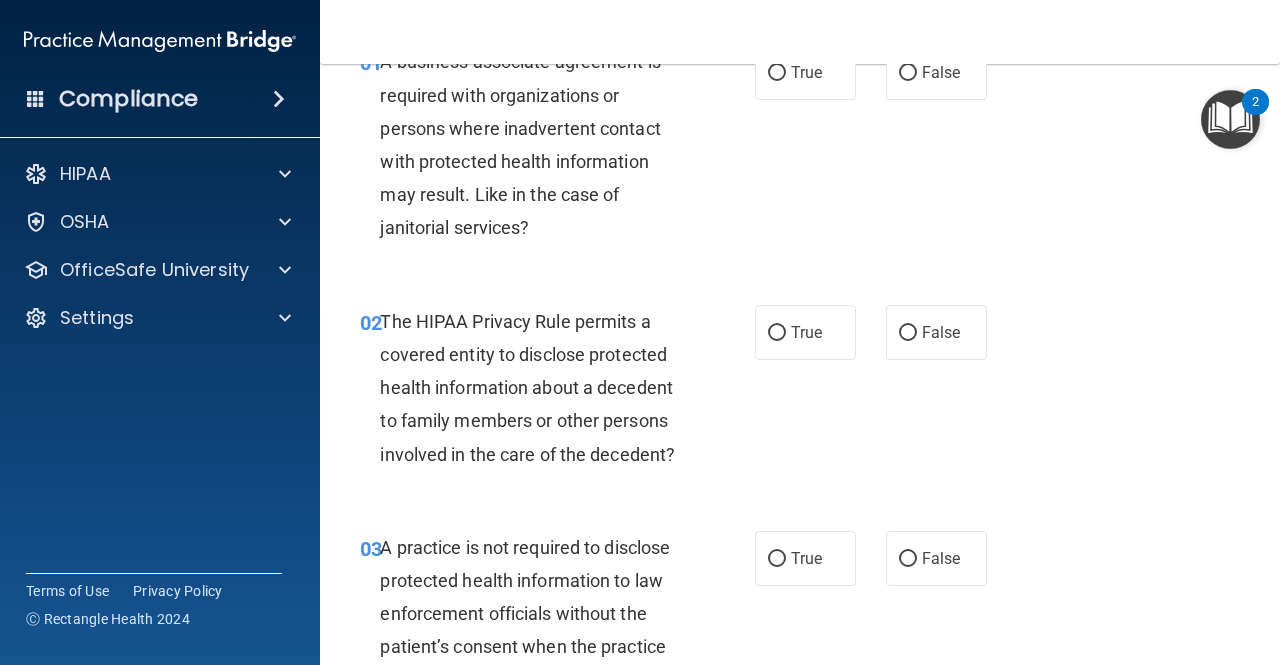 scroll, scrollTop: 0, scrollLeft: 0, axis: both 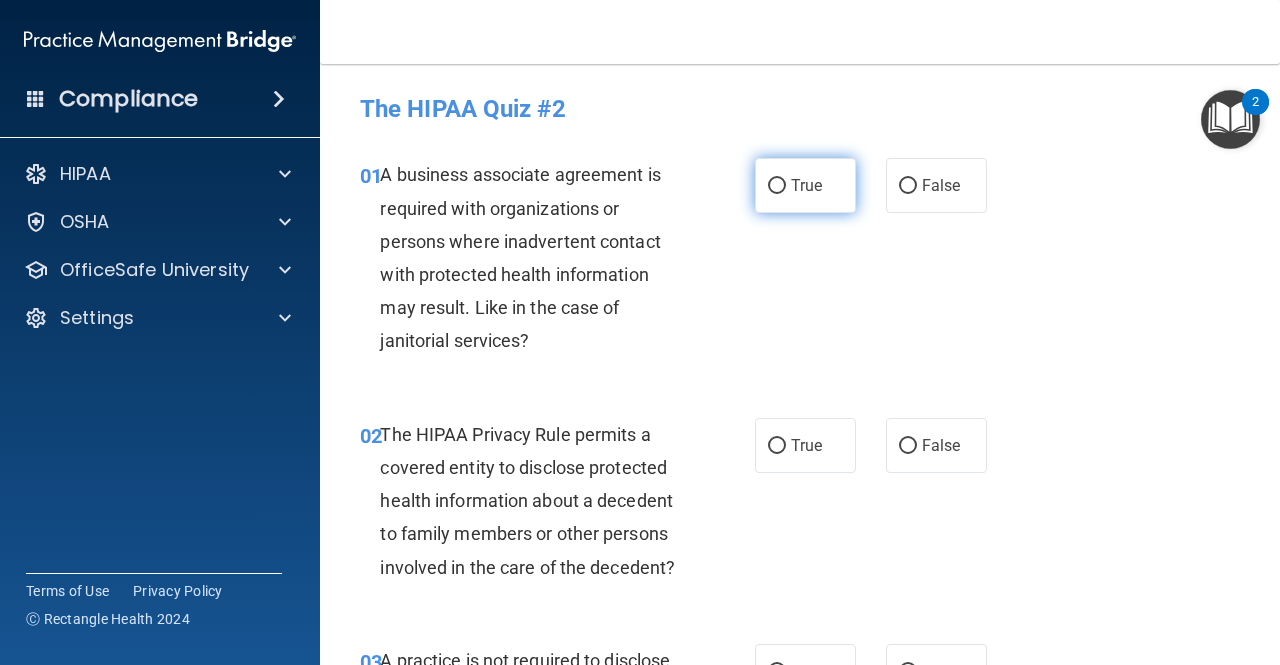 click on "True" at bounding box center [777, 186] 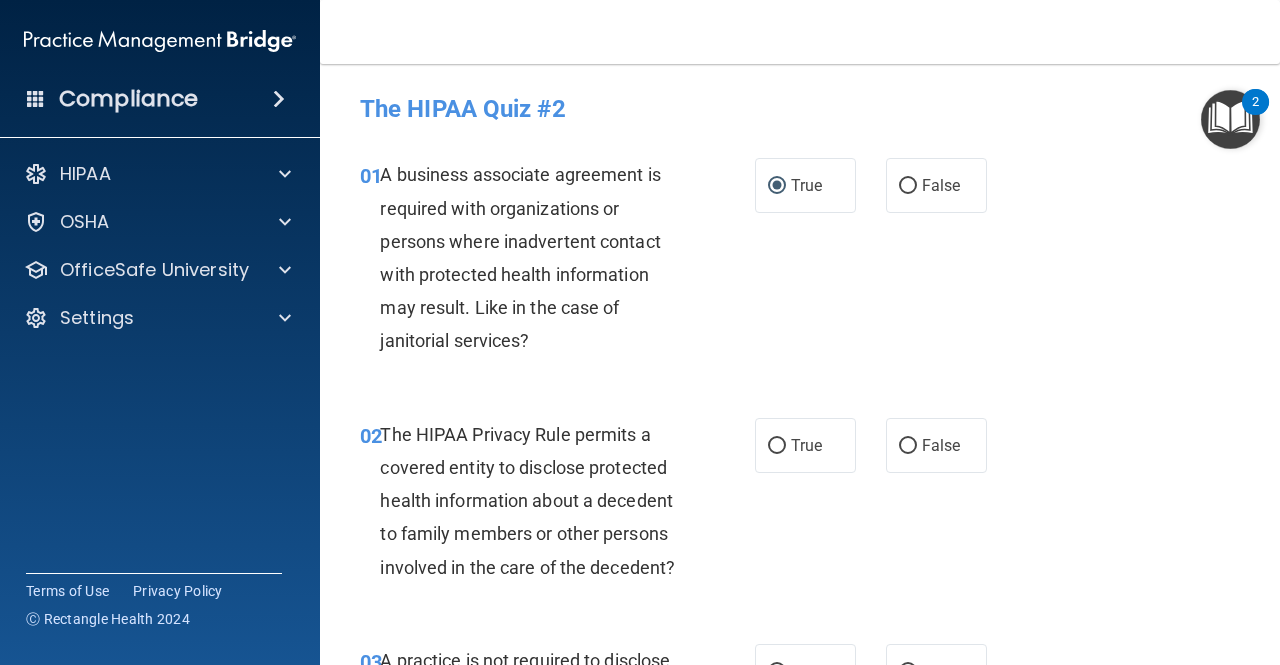 drag, startPoint x: 1104, startPoint y: 311, endPoint x: 1101, endPoint y: 347, distance: 36.124783 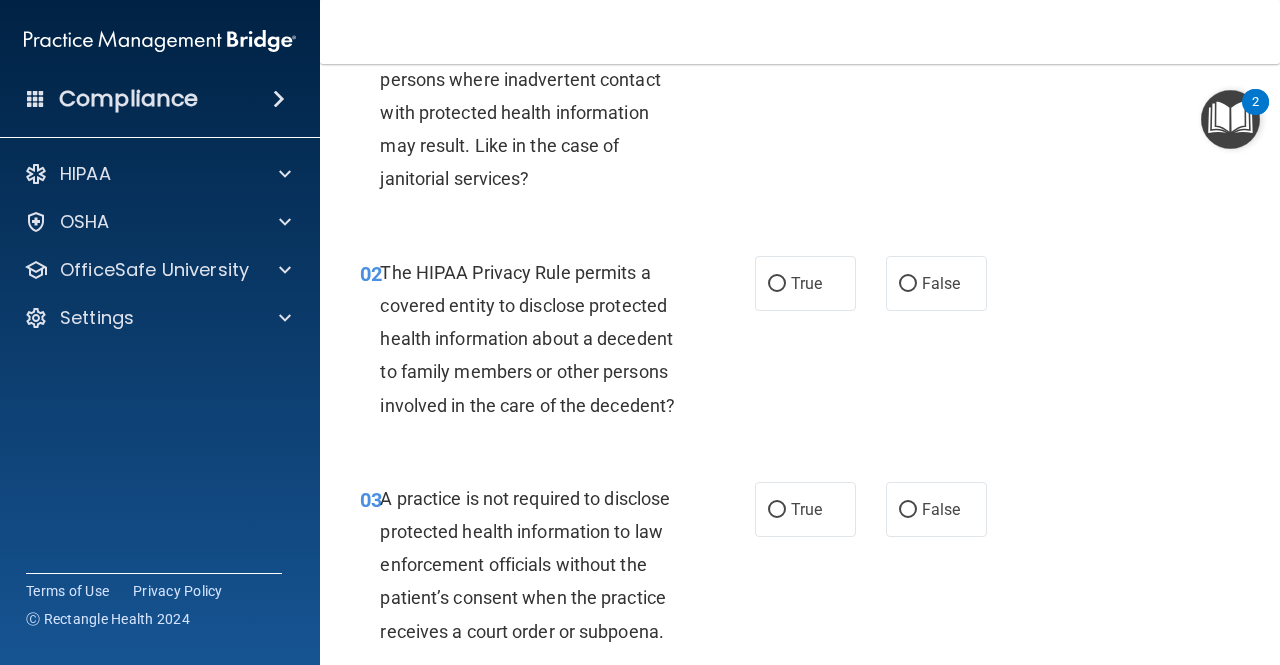 scroll, scrollTop: 185, scrollLeft: 0, axis: vertical 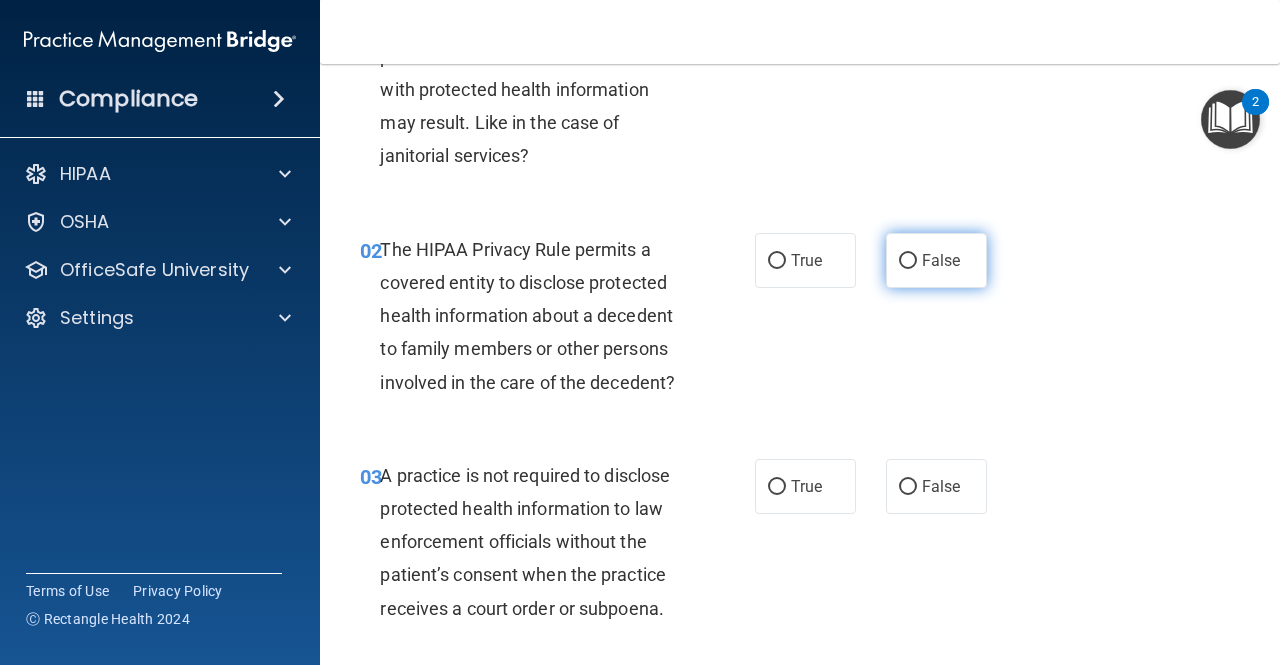 click on "False" at bounding box center [941, 260] 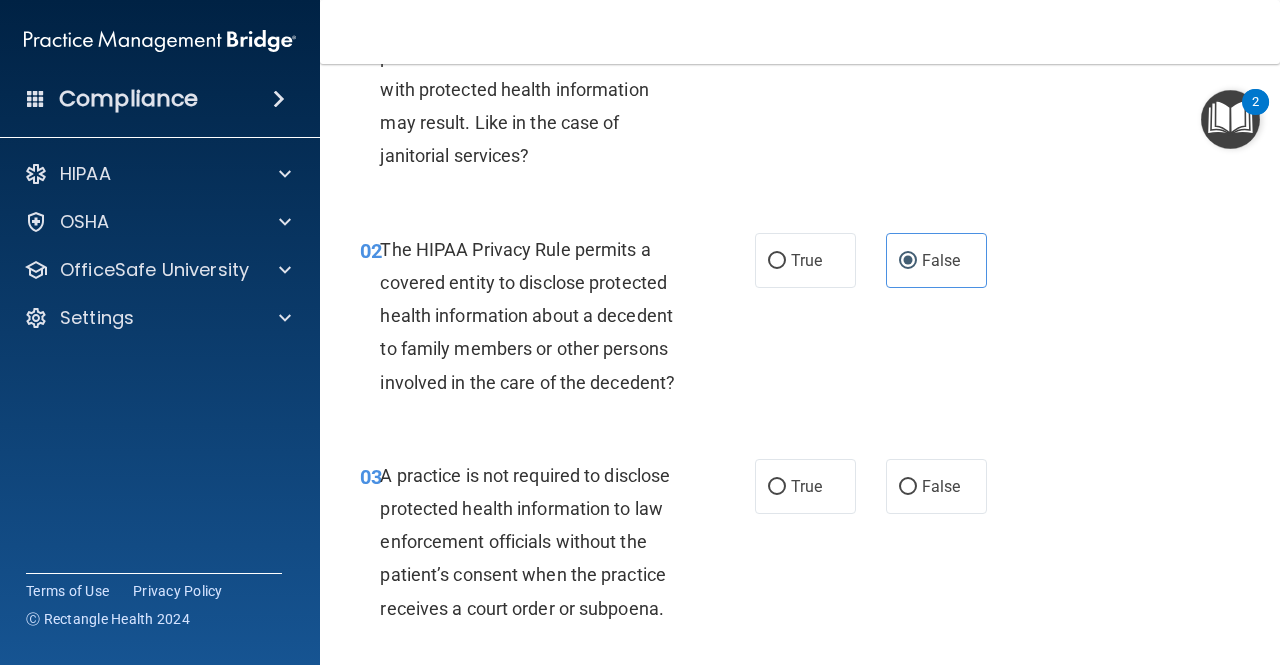 drag, startPoint x: 1114, startPoint y: 336, endPoint x: 1096, endPoint y: 395, distance: 61.68468 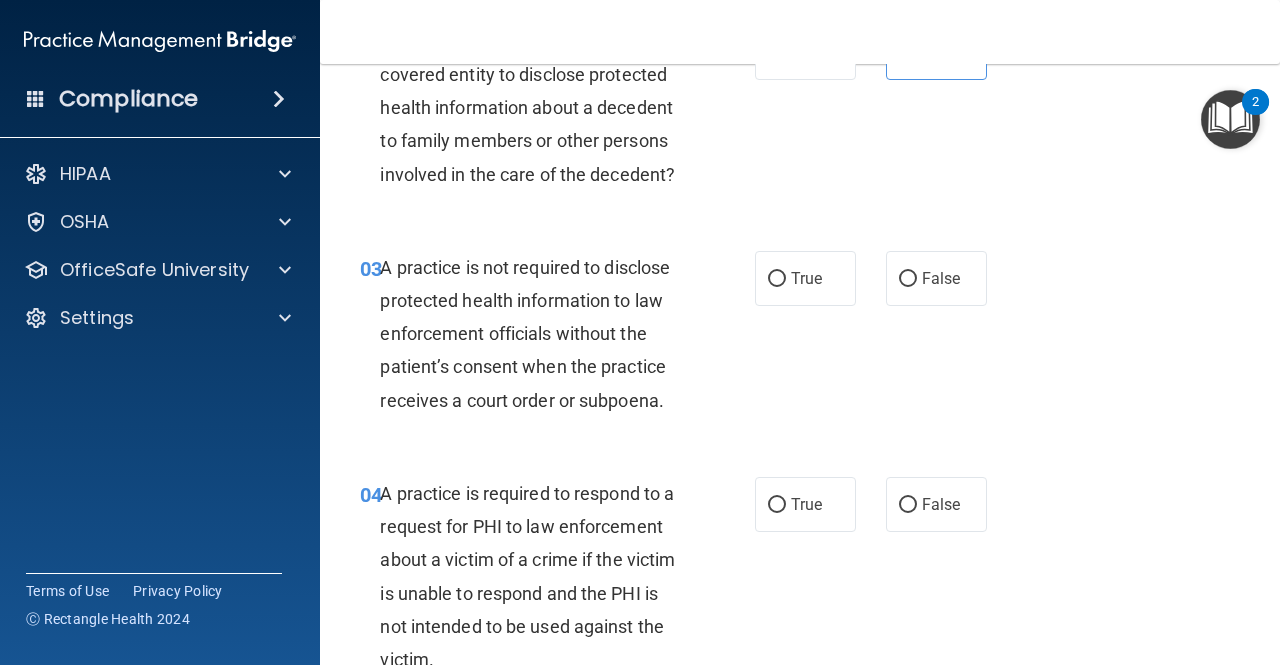 scroll, scrollTop: 567, scrollLeft: 0, axis: vertical 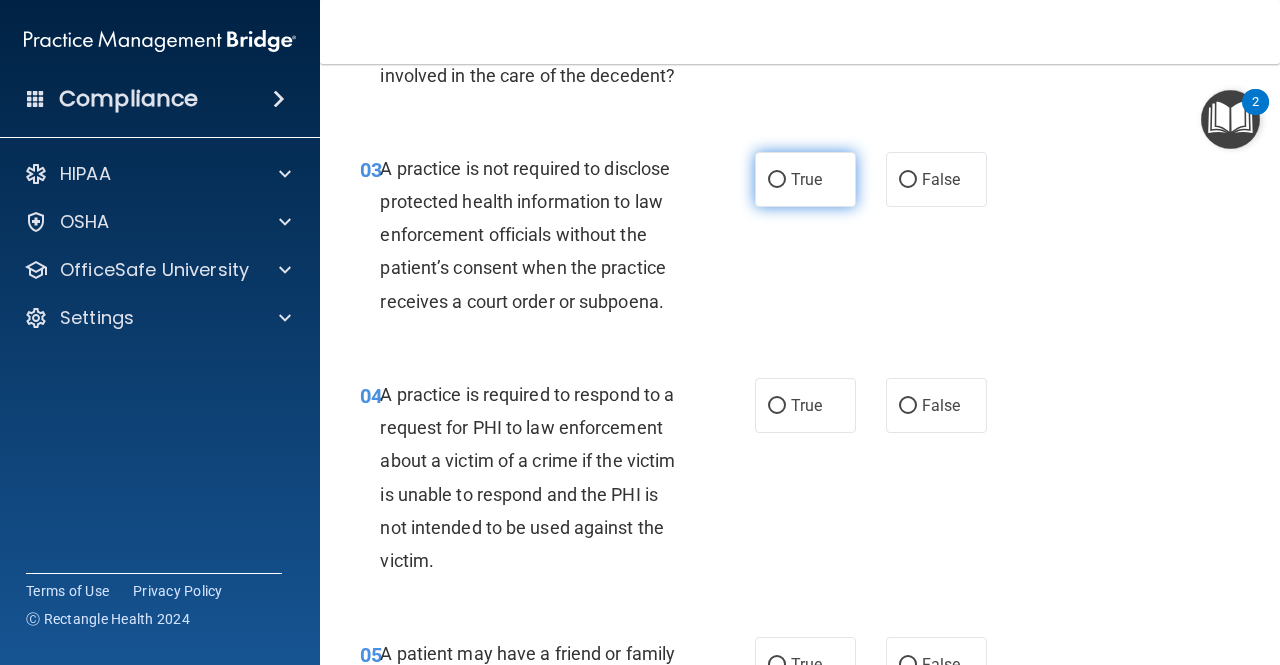 click on "True" at bounding box center [777, 180] 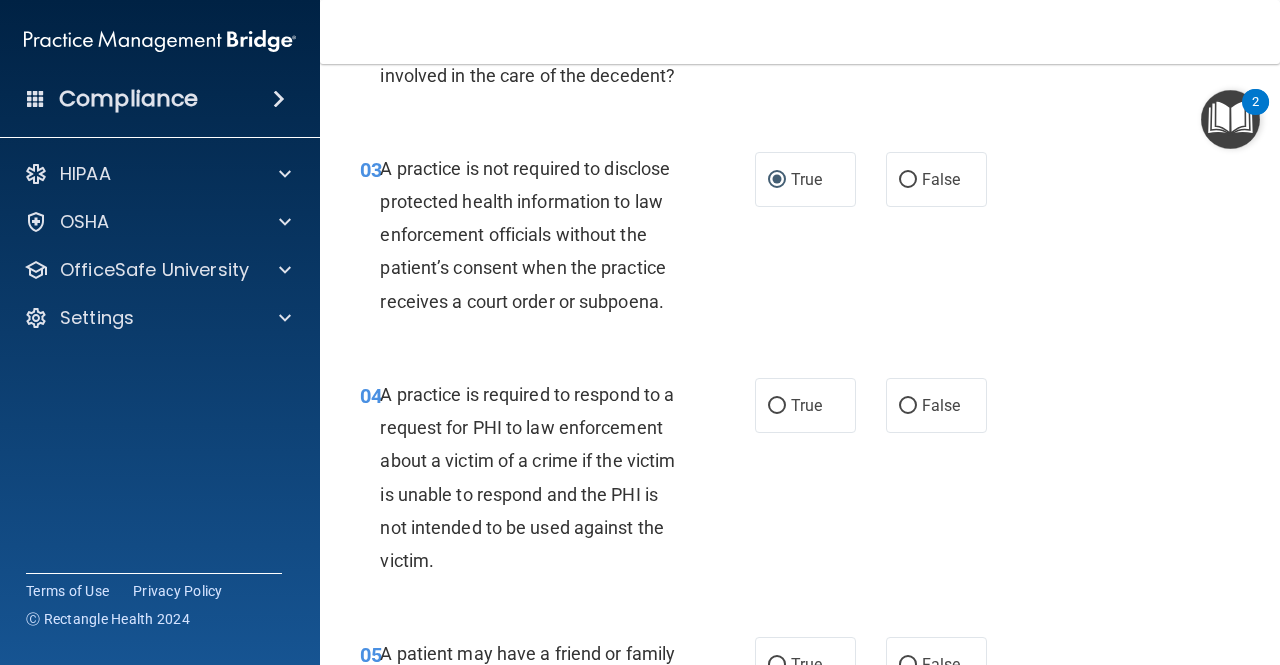 drag, startPoint x: 776, startPoint y: 183, endPoint x: 1116, endPoint y: 337, distance: 373.25058 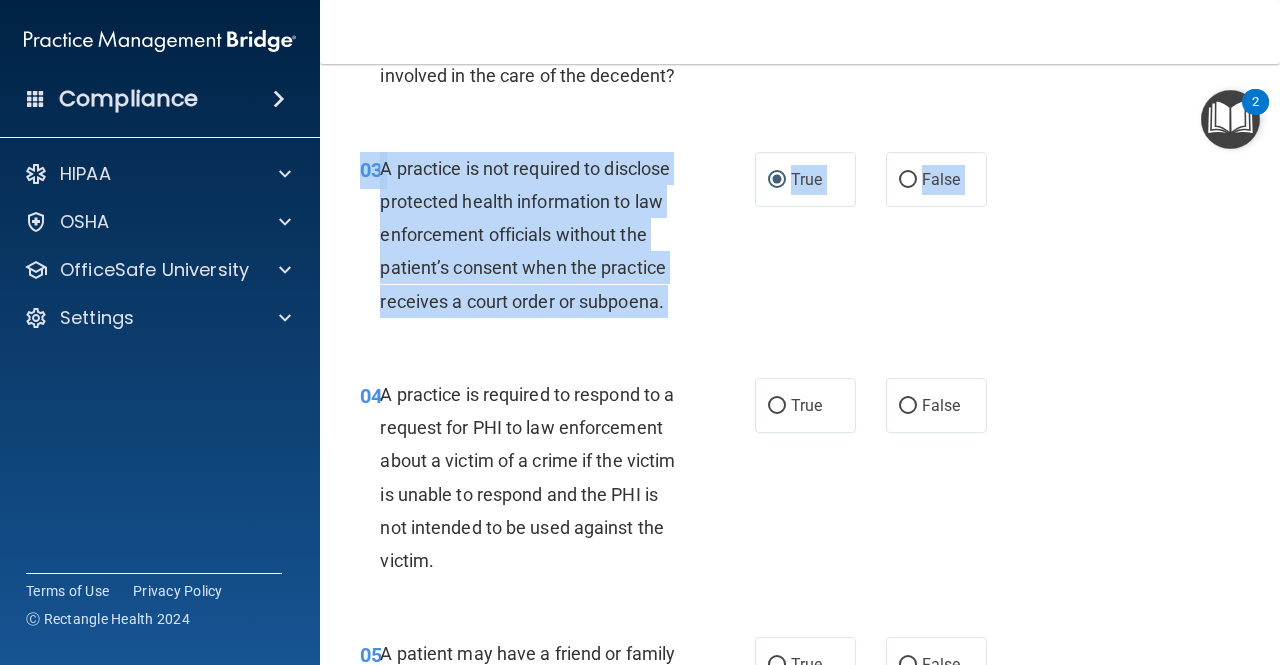 click on "03       A practice is not required to disclose protected health information to law enforcement officials without the patient’s consent when the practice receives  a court order or subpoena.                 True           False" at bounding box center [800, 240] 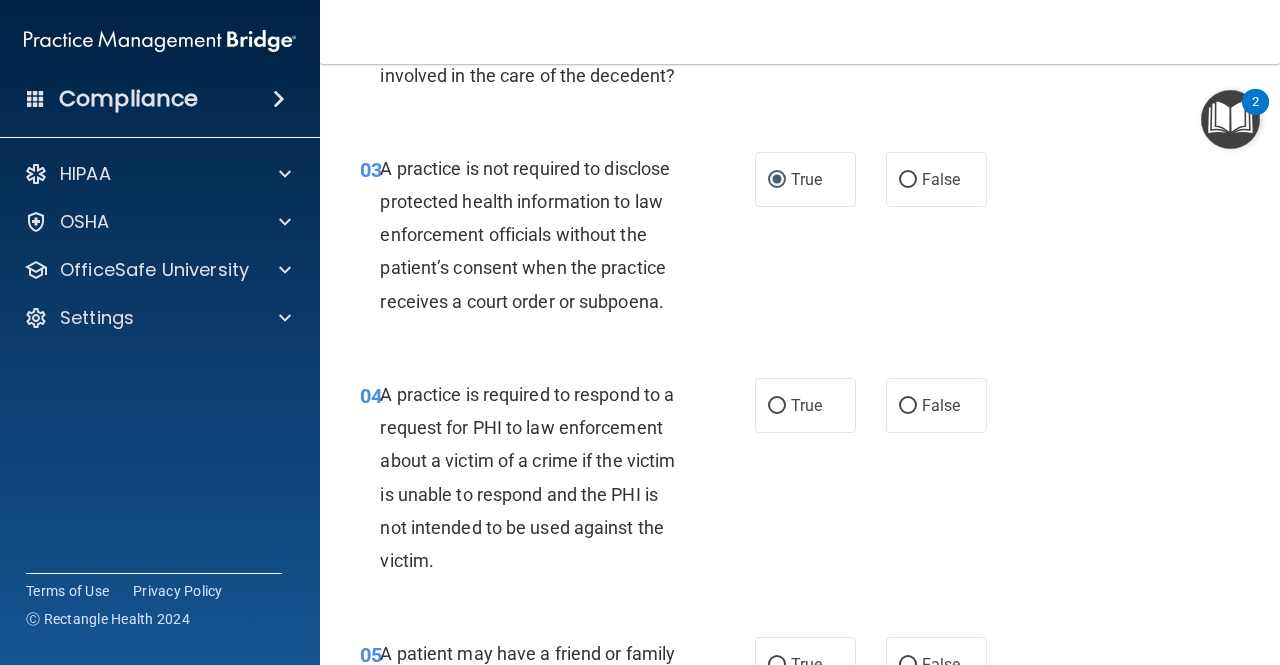 click on "03       A practice is not required to disclose protected health information to law enforcement officials without the patient’s consent when the practice receives  a court order or subpoena.                 True           False" at bounding box center (800, 240) 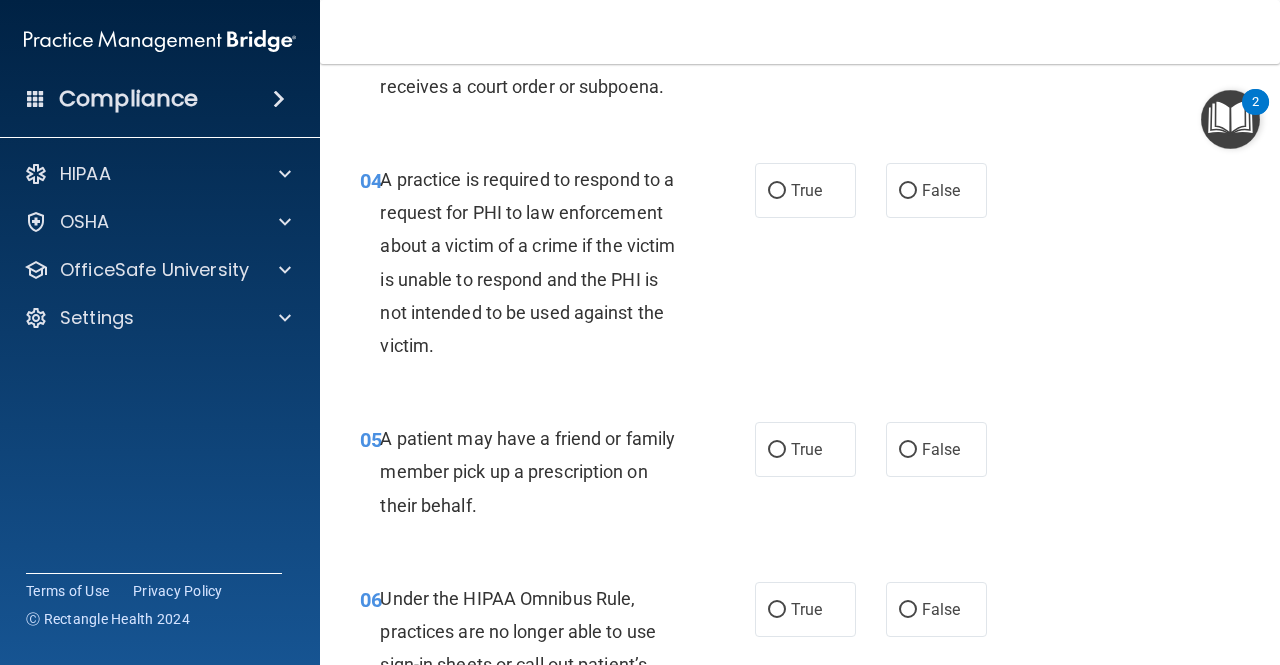scroll, scrollTop: 715, scrollLeft: 0, axis: vertical 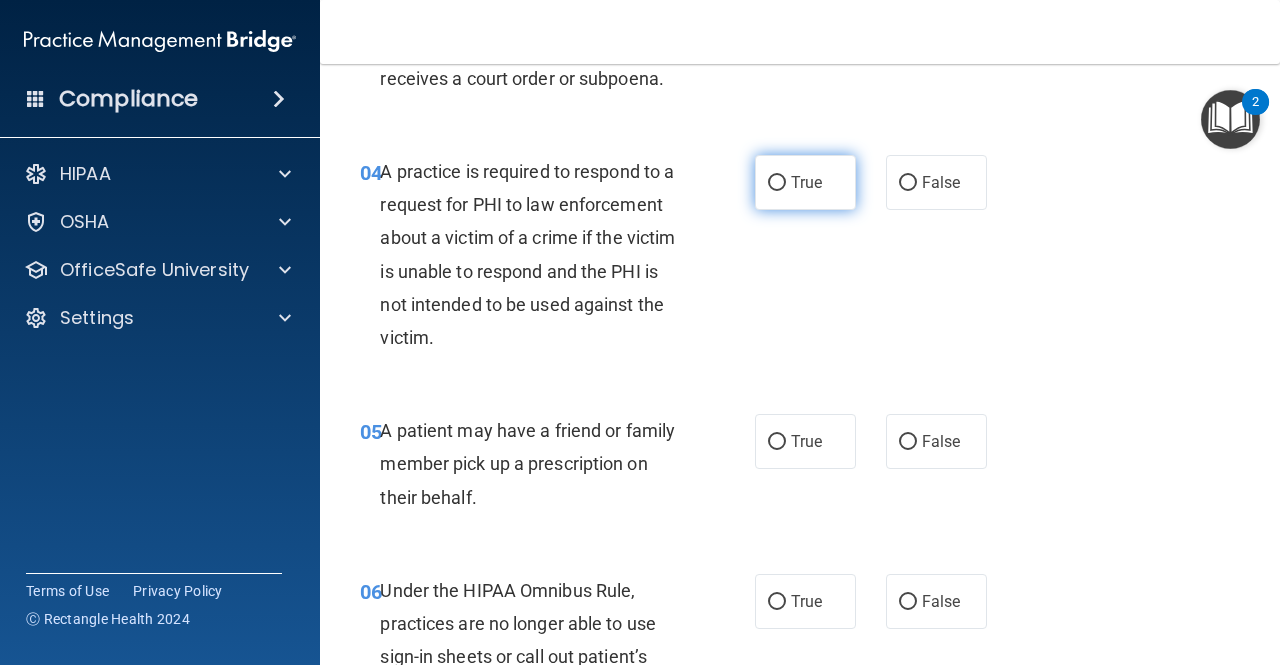 click on "True" at bounding box center [806, 182] 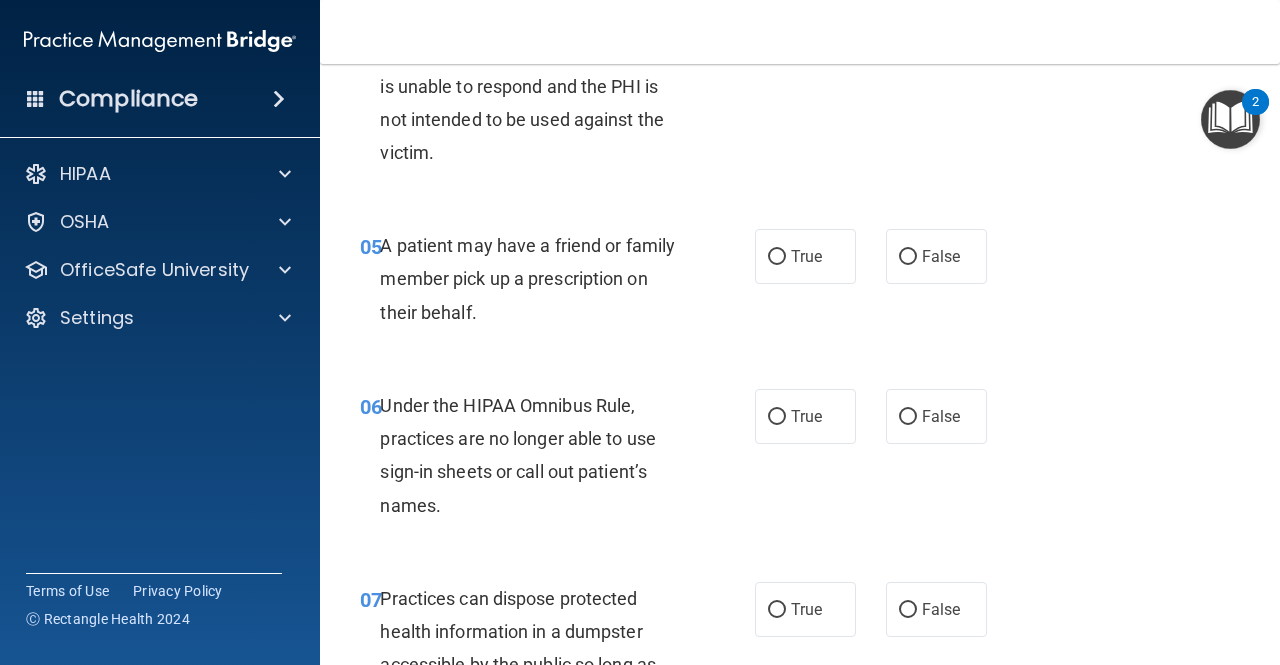 scroll, scrollTop: 810, scrollLeft: 0, axis: vertical 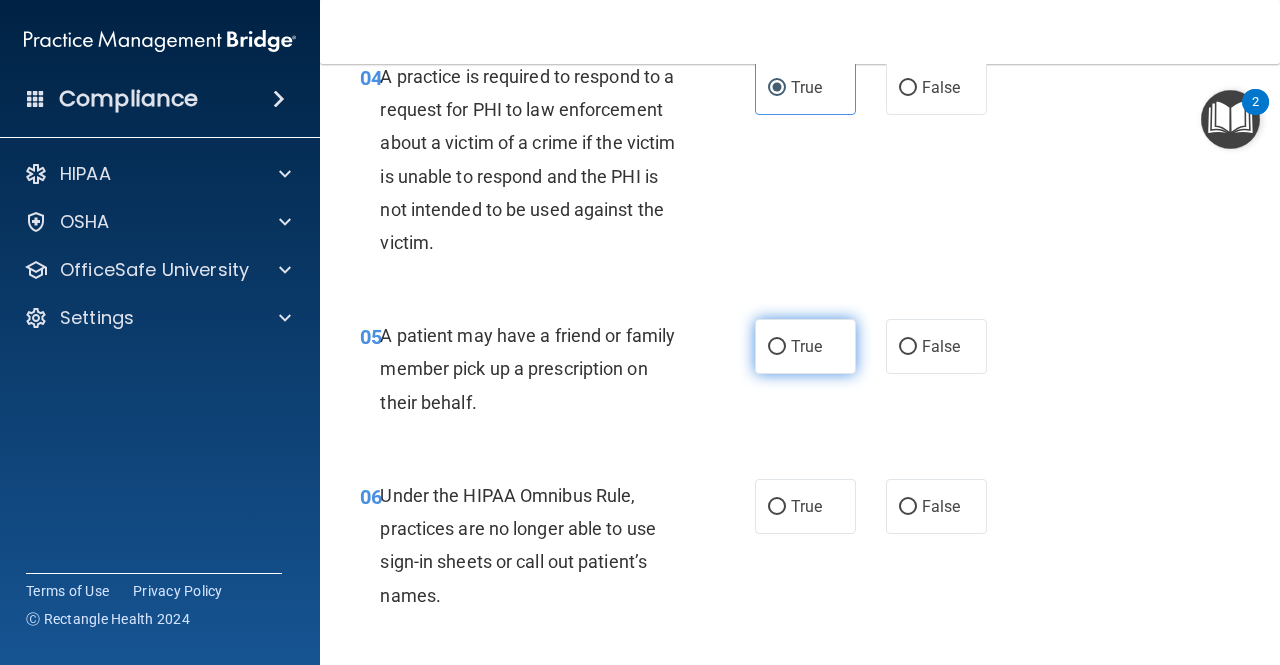 click on "True" at bounding box center [806, 346] 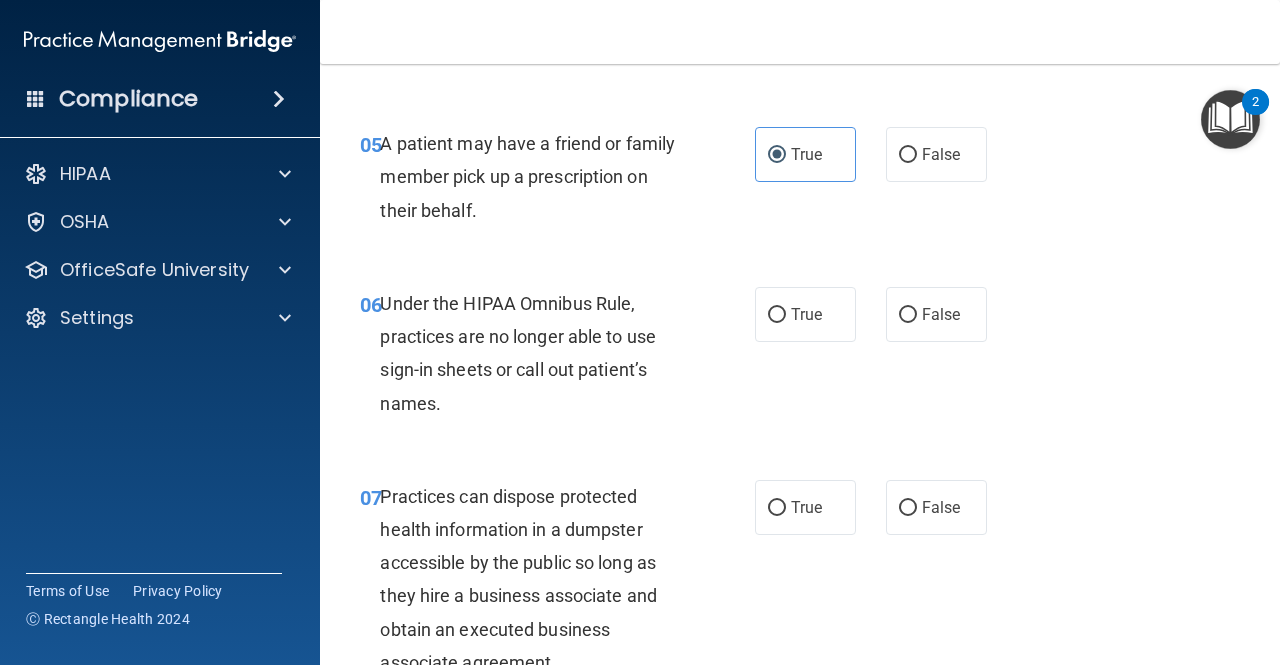 scroll, scrollTop: 995, scrollLeft: 0, axis: vertical 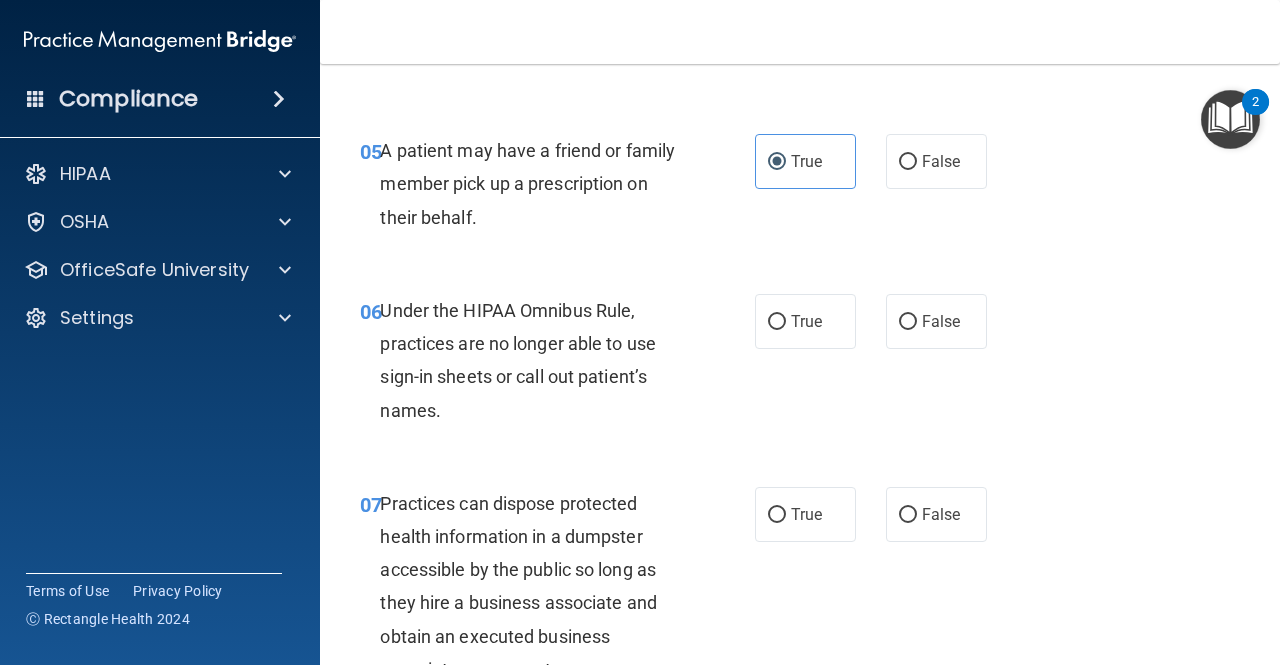 drag, startPoint x: 988, startPoint y: 275, endPoint x: 906, endPoint y: 380, distance: 133.22537 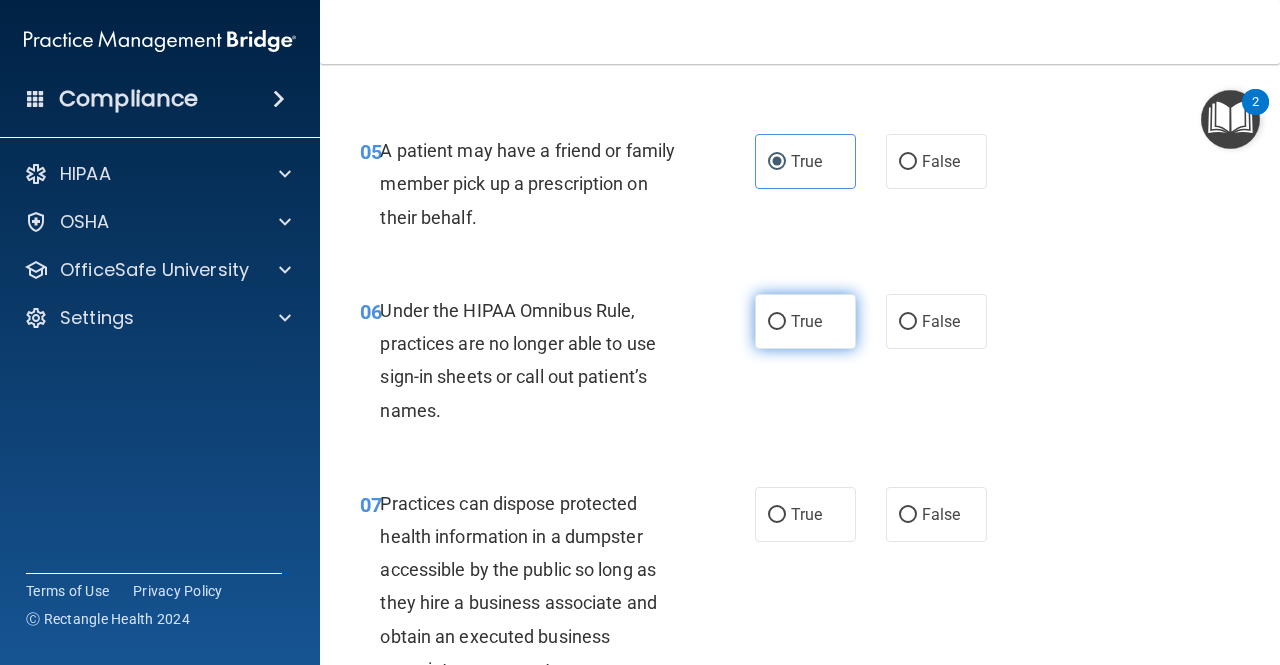 click on "True" at bounding box center (806, 321) 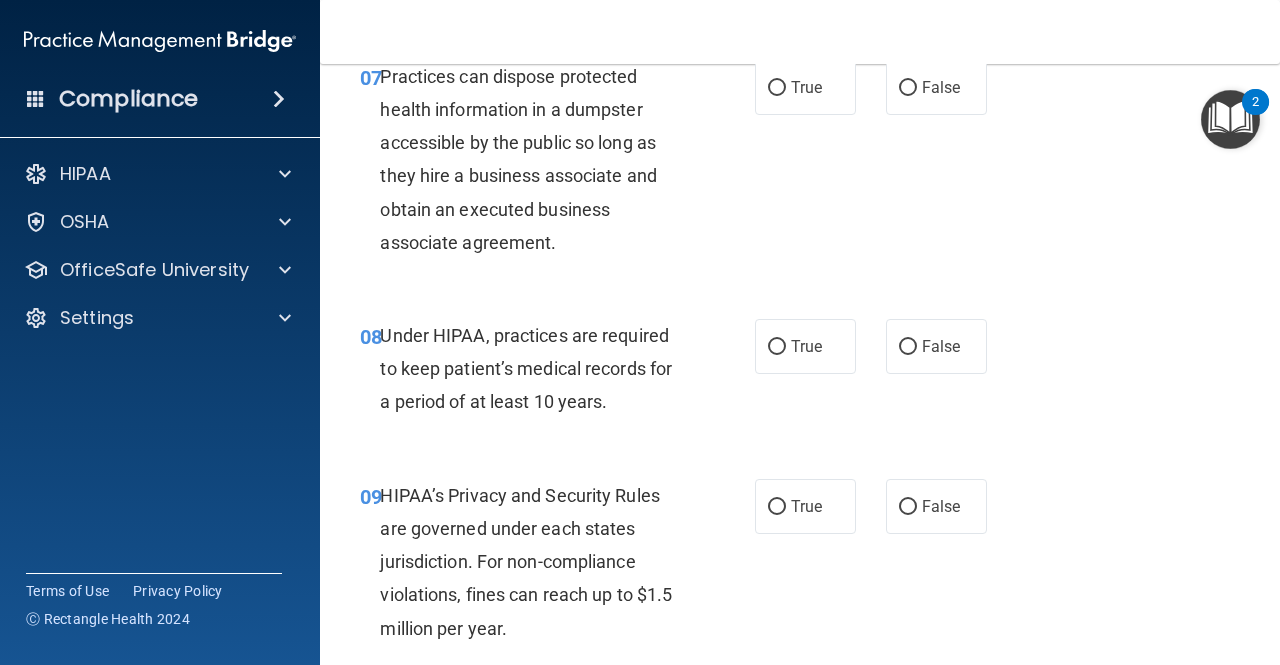 scroll, scrollTop: 1241, scrollLeft: 0, axis: vertical 